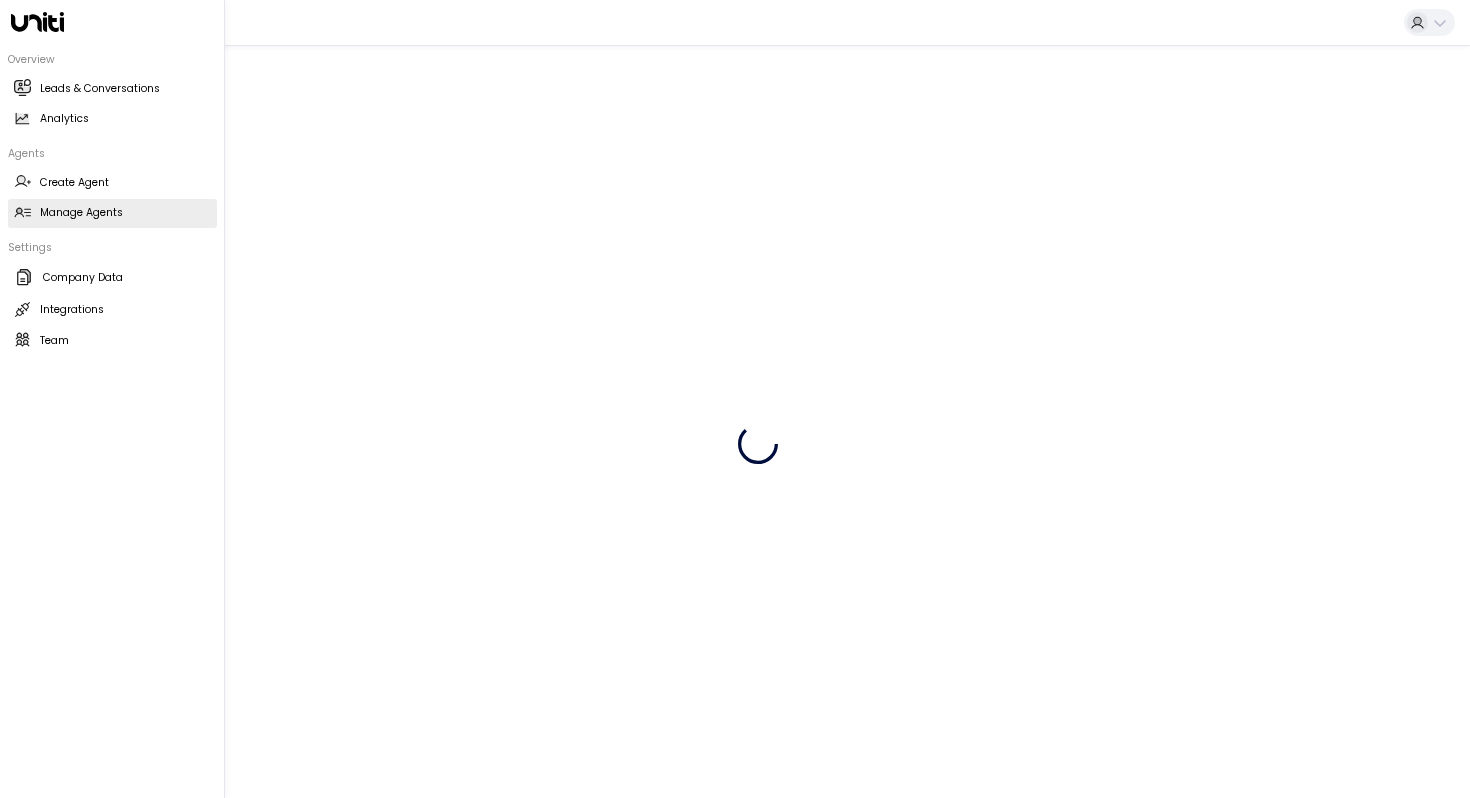 scroll, scrollTop: 0, scrollLeft: 0, axis: both 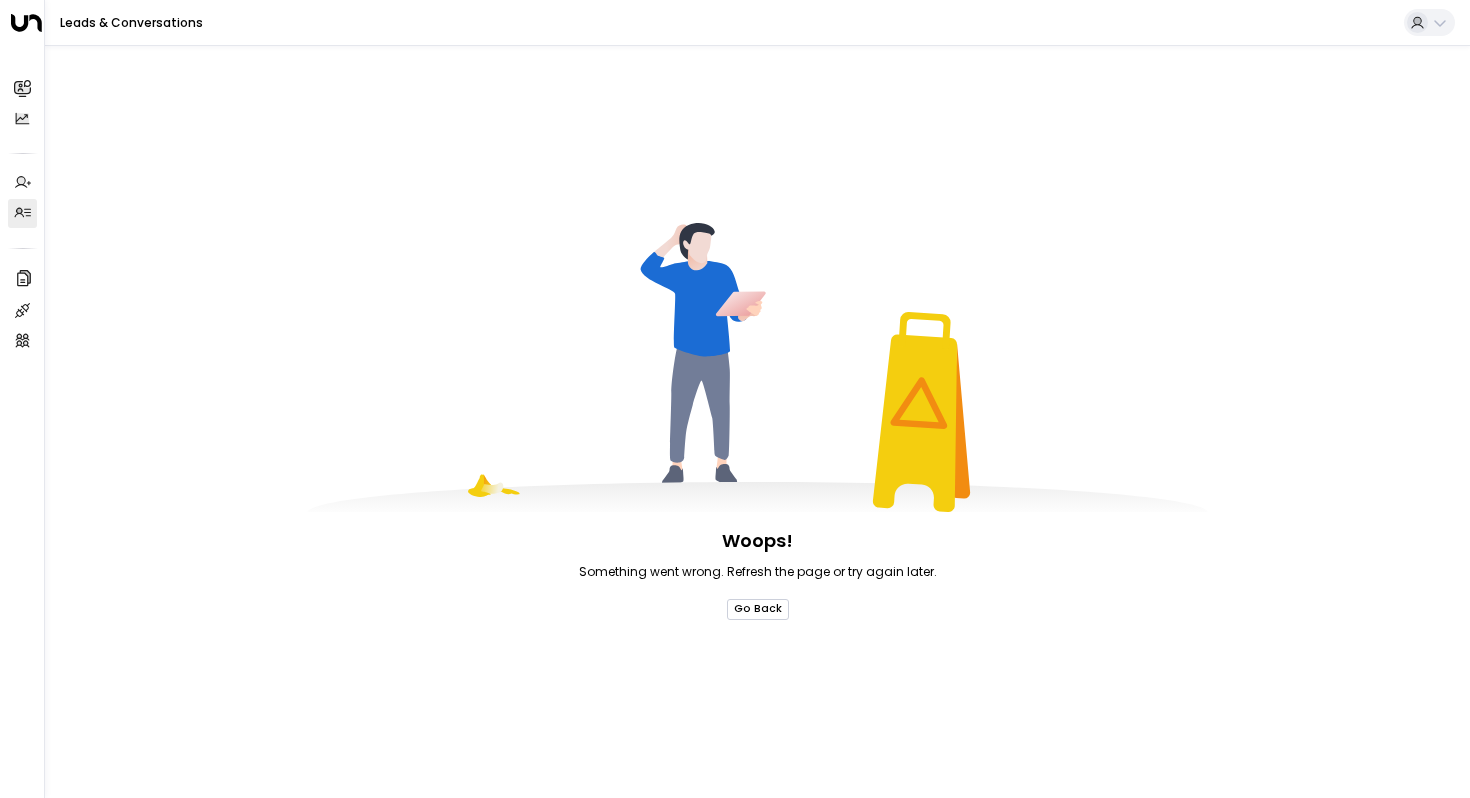 click on "Go Back" at bounding box center (758, 609) 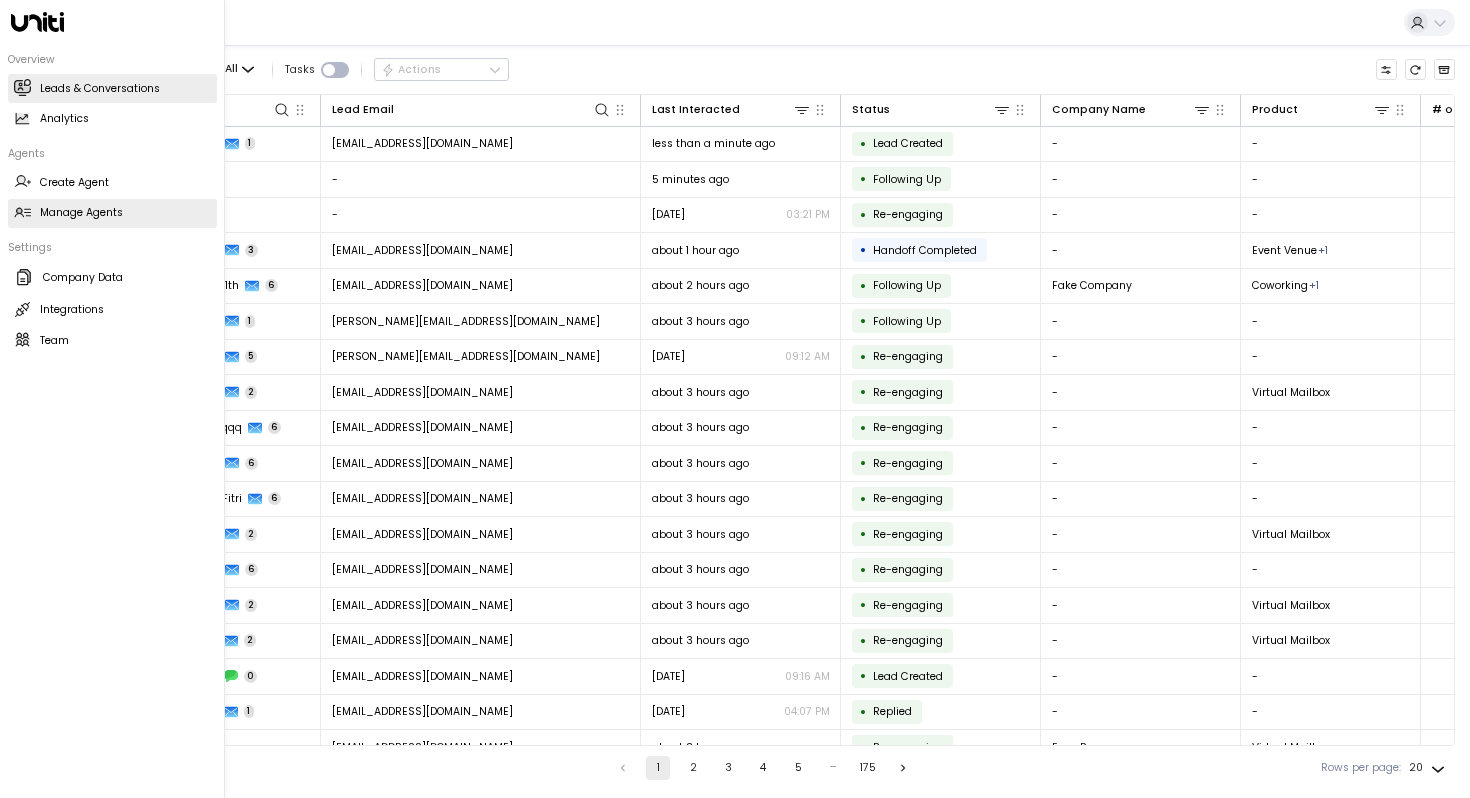 click 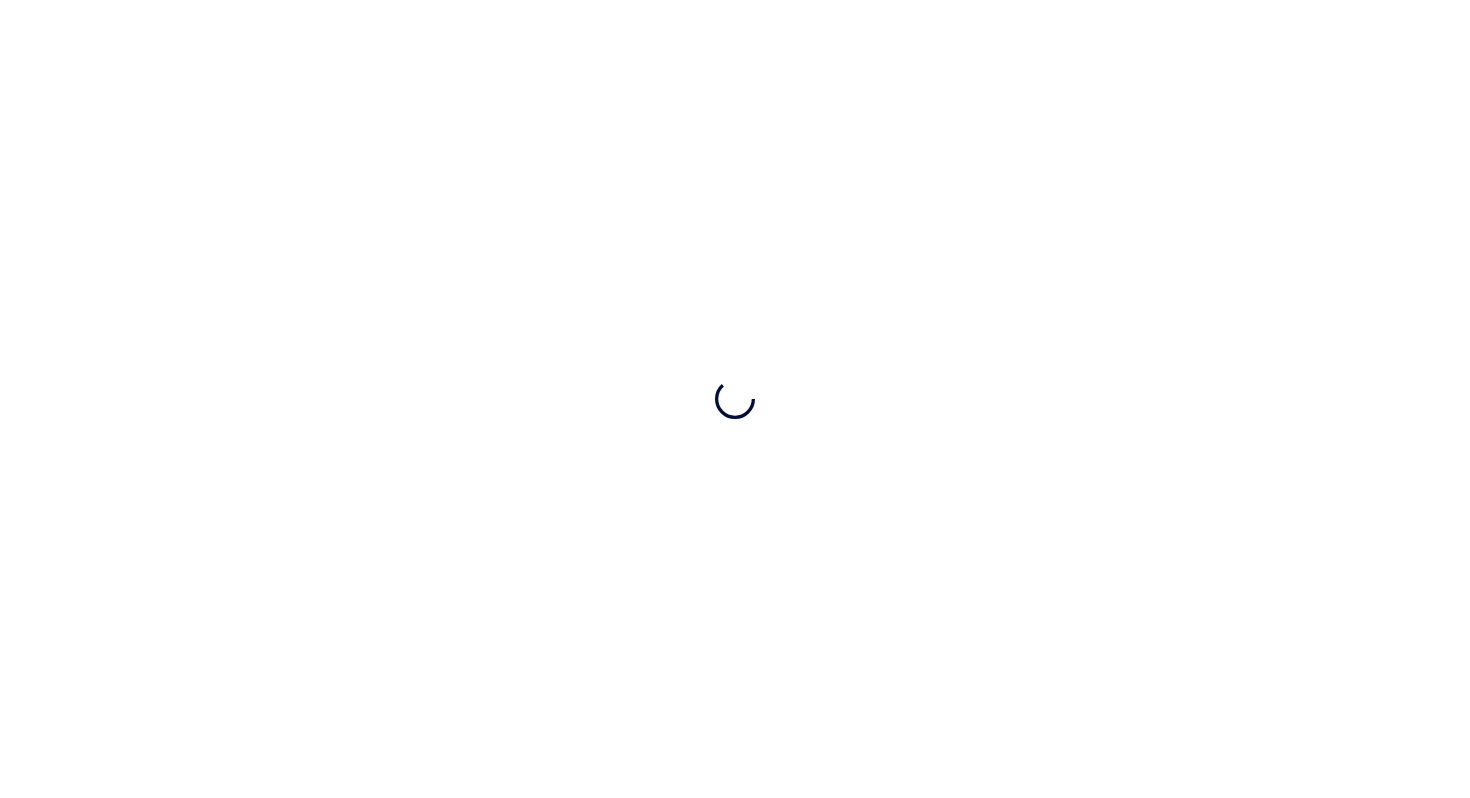 scroll, scrollTop: 0, scrollLeft: 0, axis: both 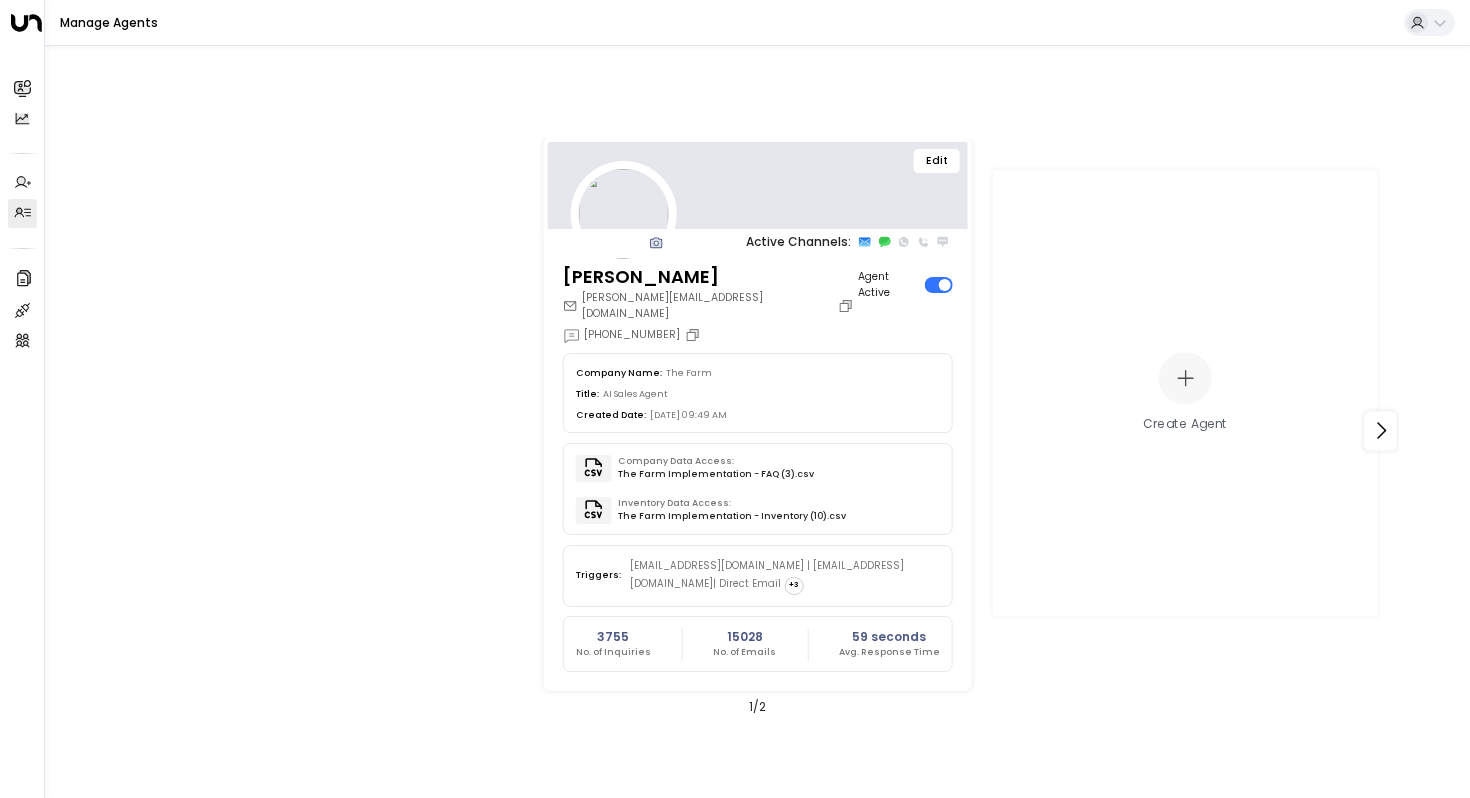 click on "Edit" at bounding box center (937, 161) 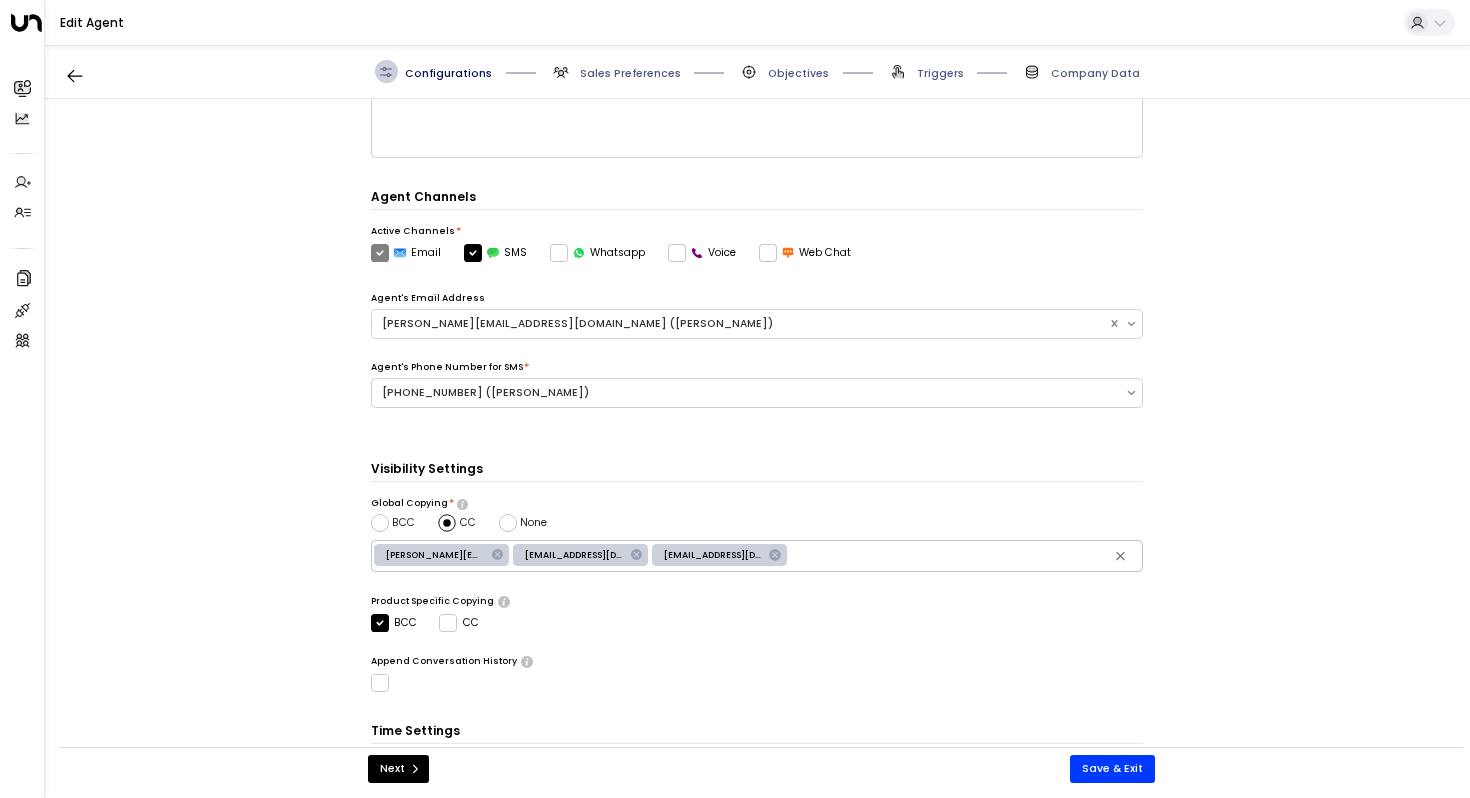 scroll, scrollTop: 482, scrollLeft: 0, axis: vertical 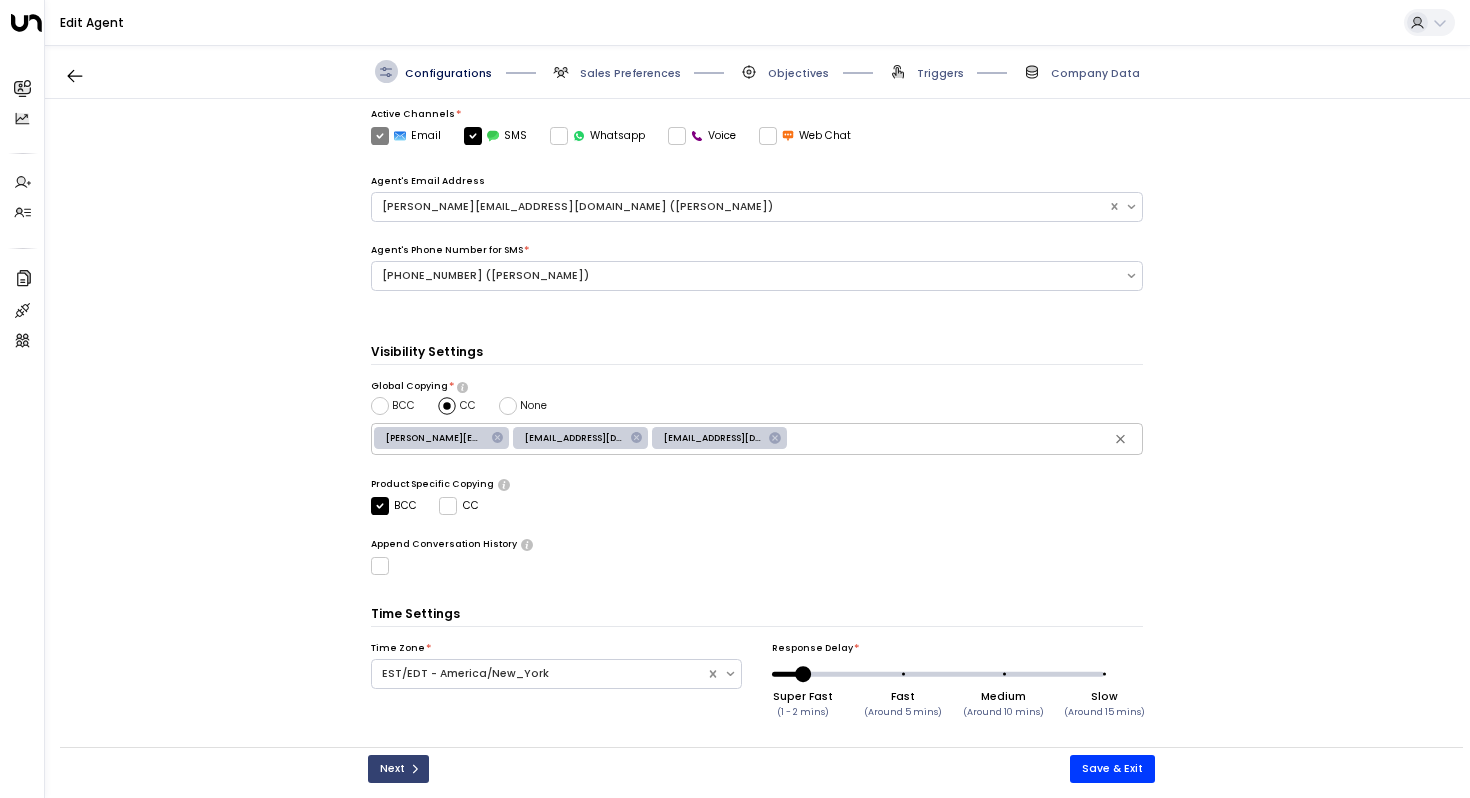 click on "Next" at bounding box center (398, 769) 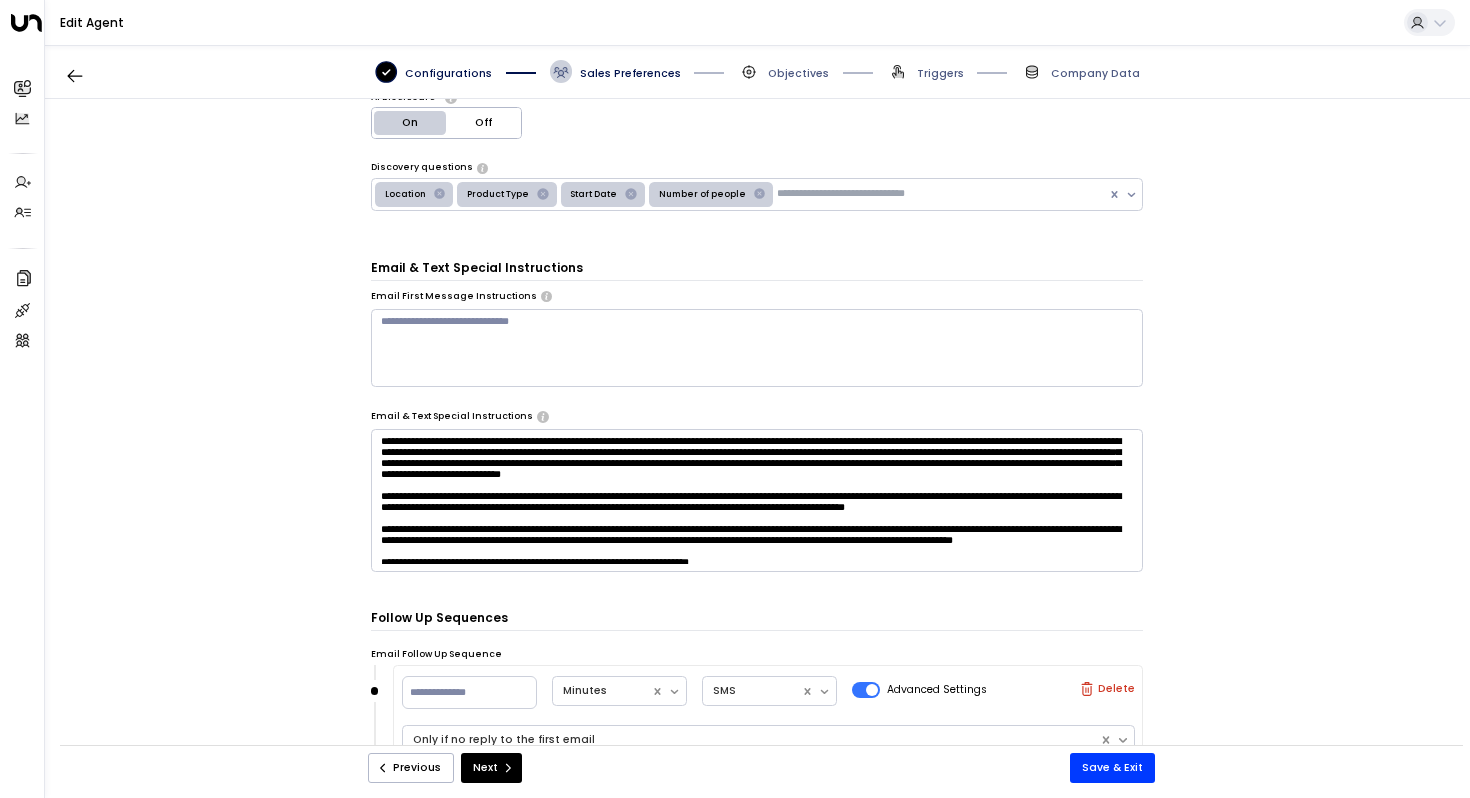 scroll, scrollTop: 447, scrollLeft: 0, axis: vertical 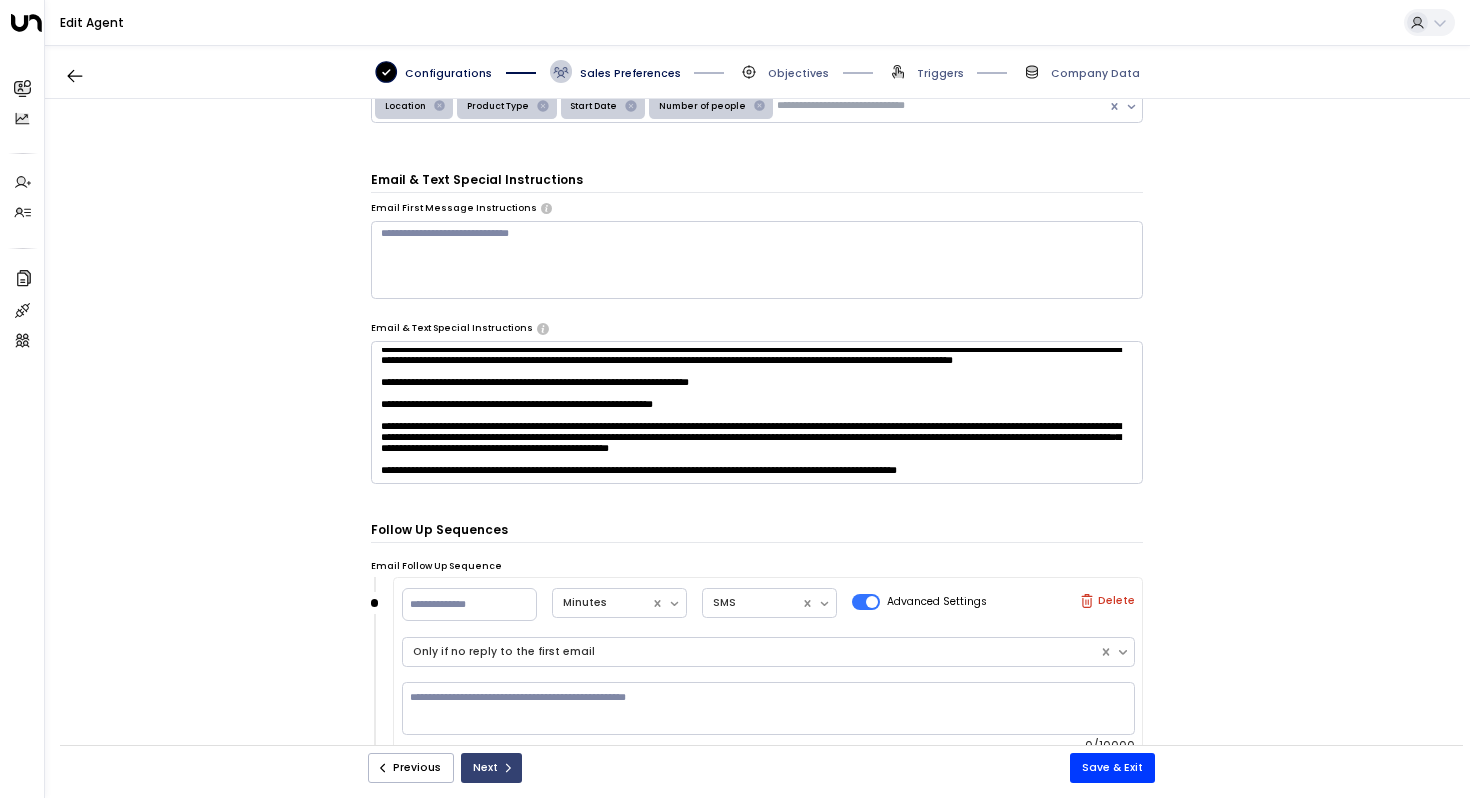 click on "Next" at bounding box center (491, 768) 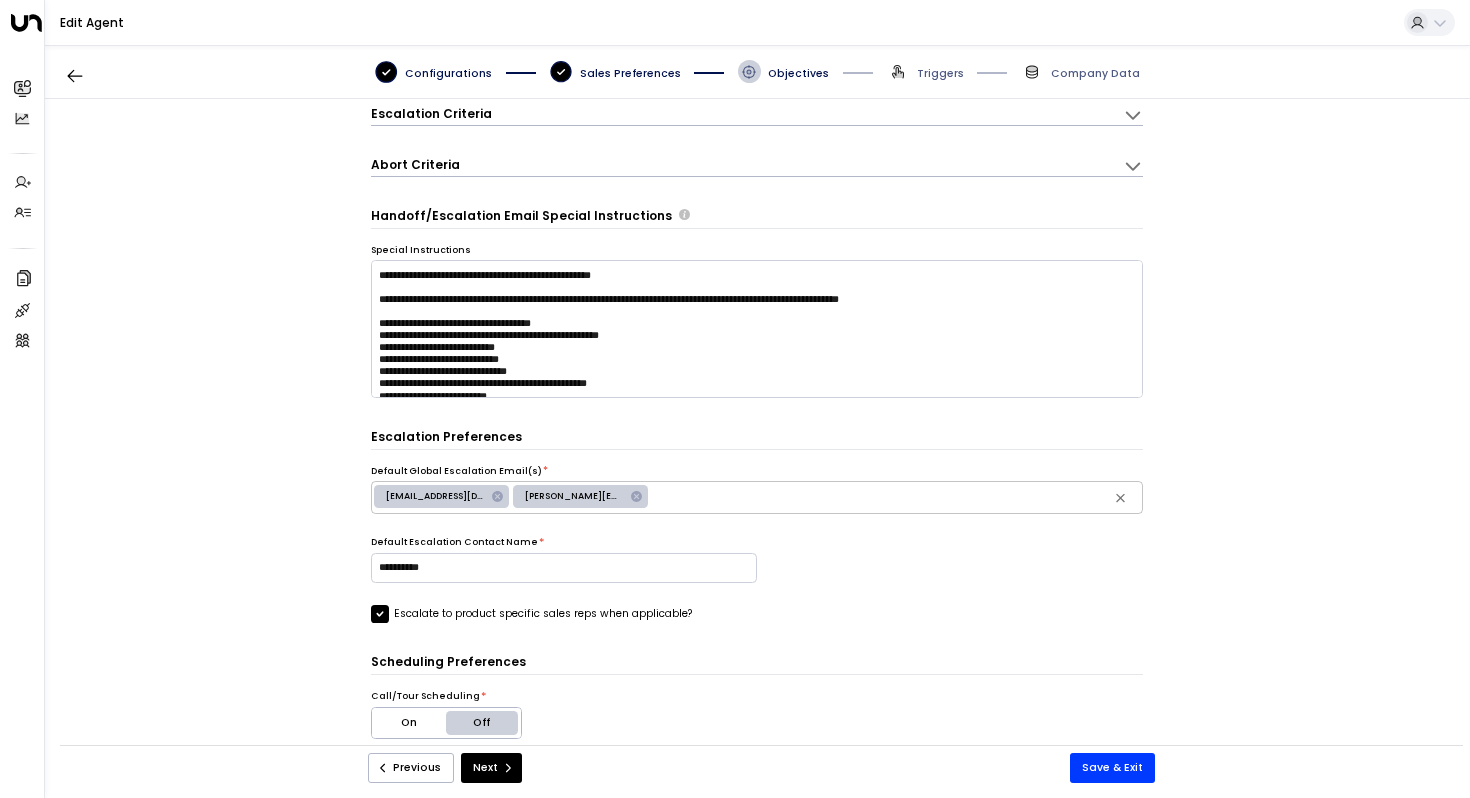 scroll, scrollTop: 401, scrollLeft: 0, axis: vertical 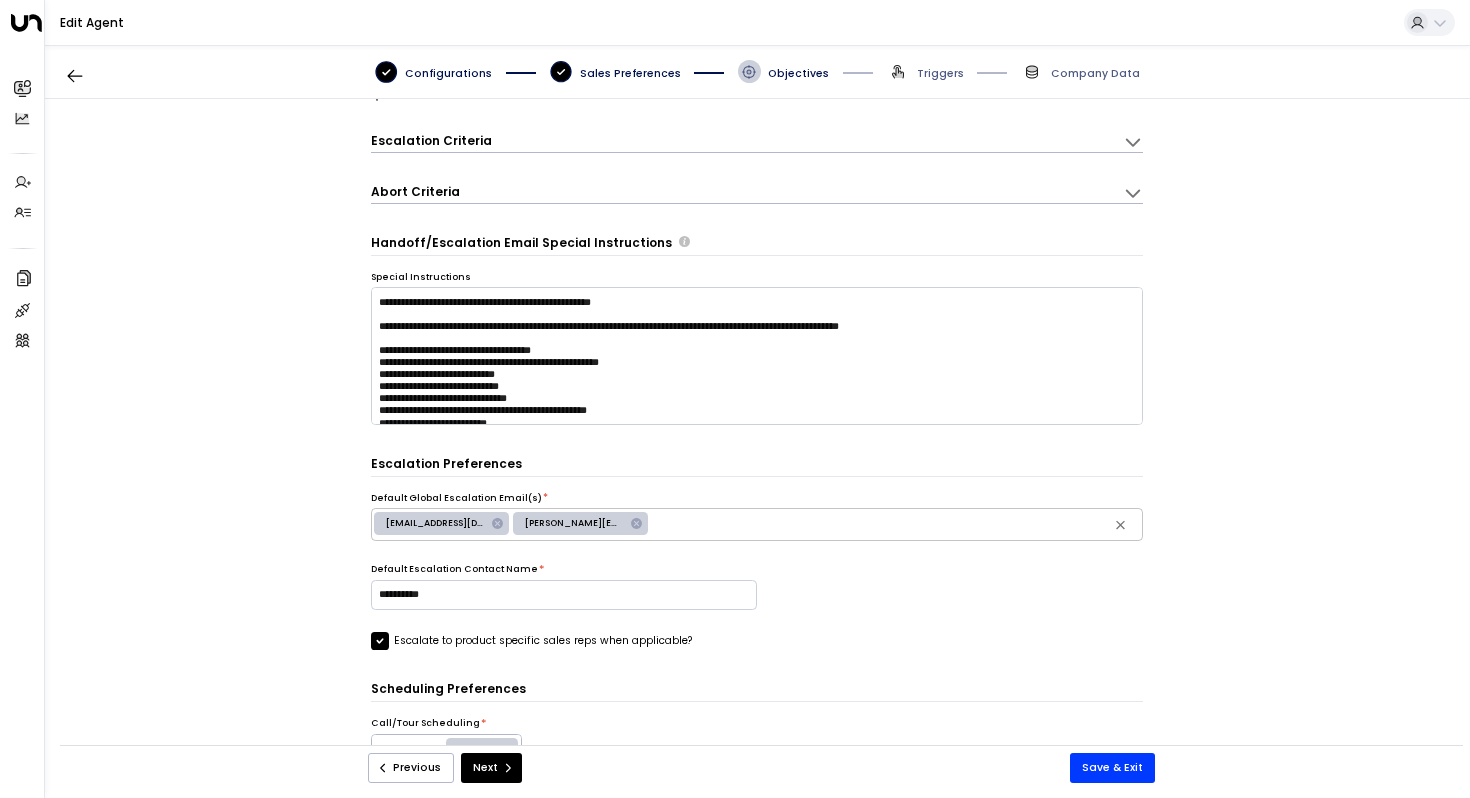 click on "Escalation Criteria" at bounding box center (431, 140) 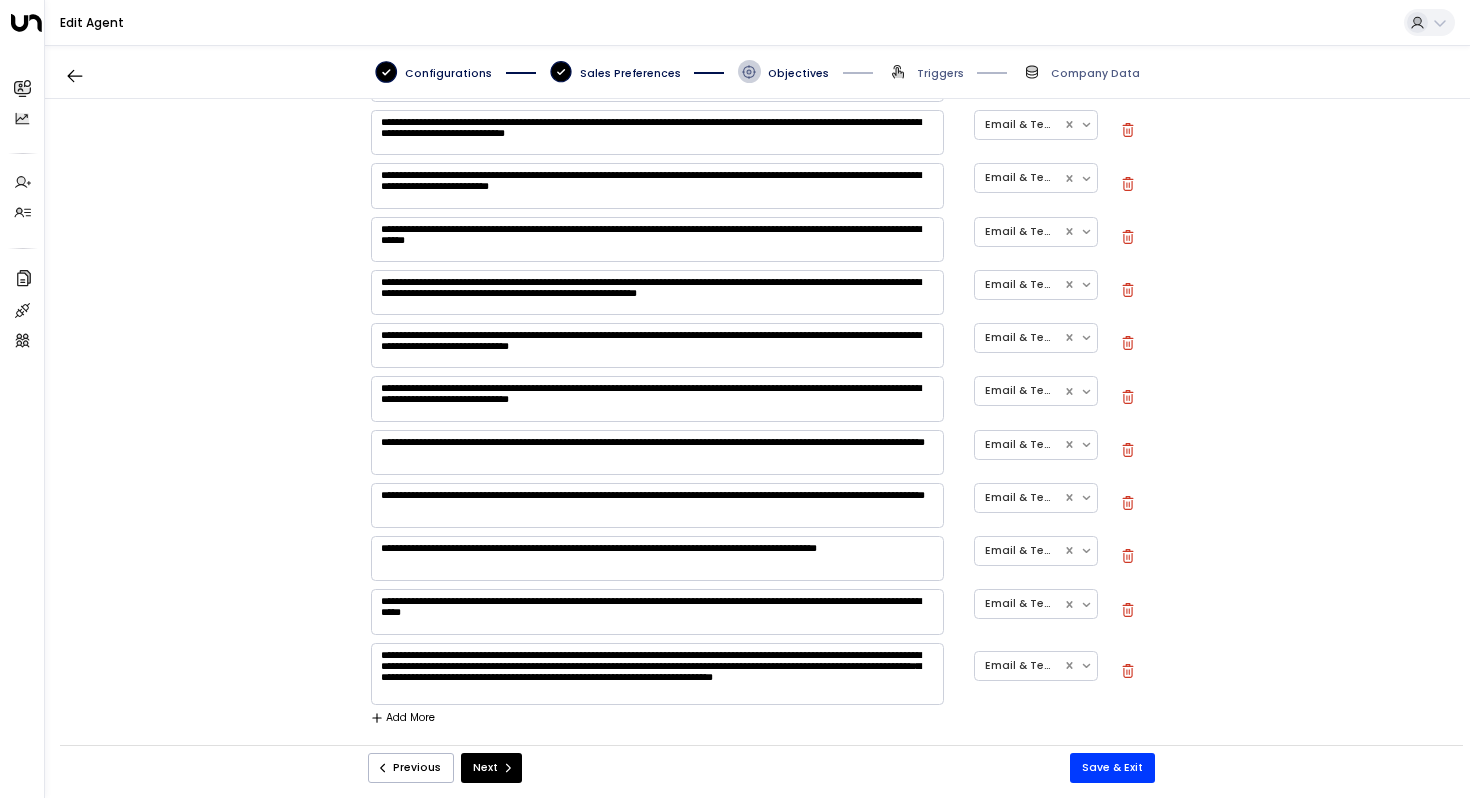 scroll, scrollTop: 1026, scrollLeft: 0, axis: vertical 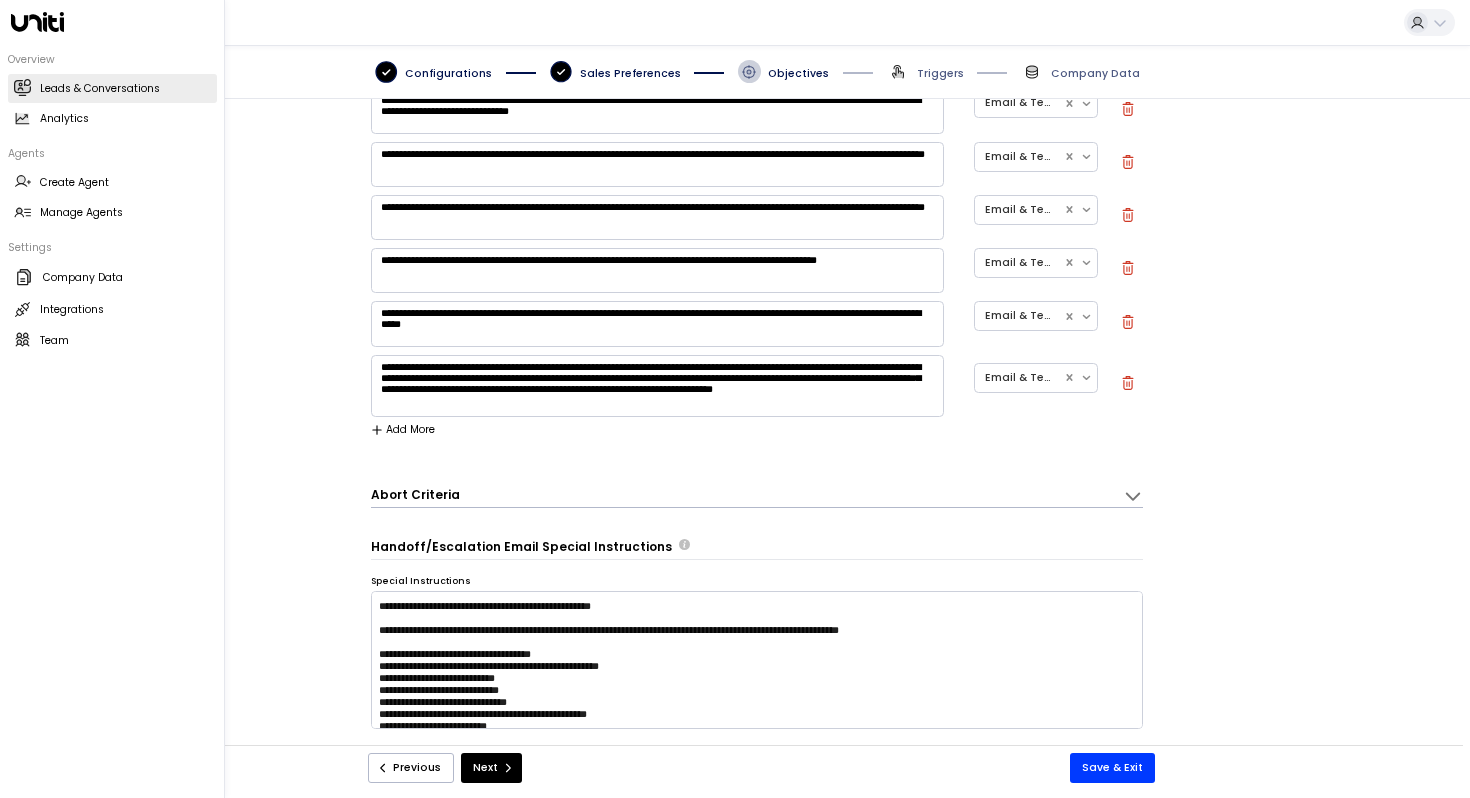 click on "Leads & Conversations" at bounding box center [100, 89] 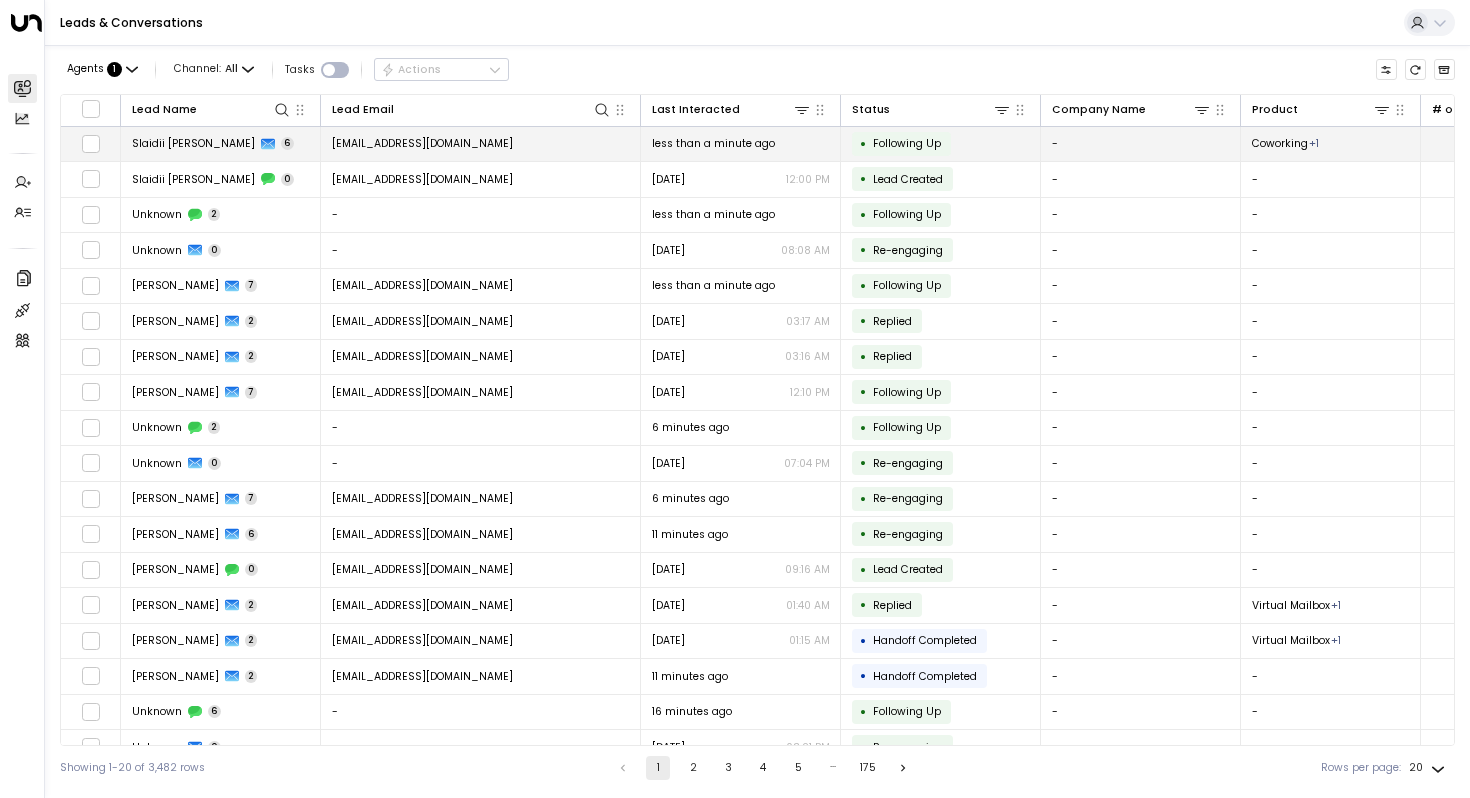 click on "Slaidii [PERSON_NAME]" at bounding box center [193, 143] 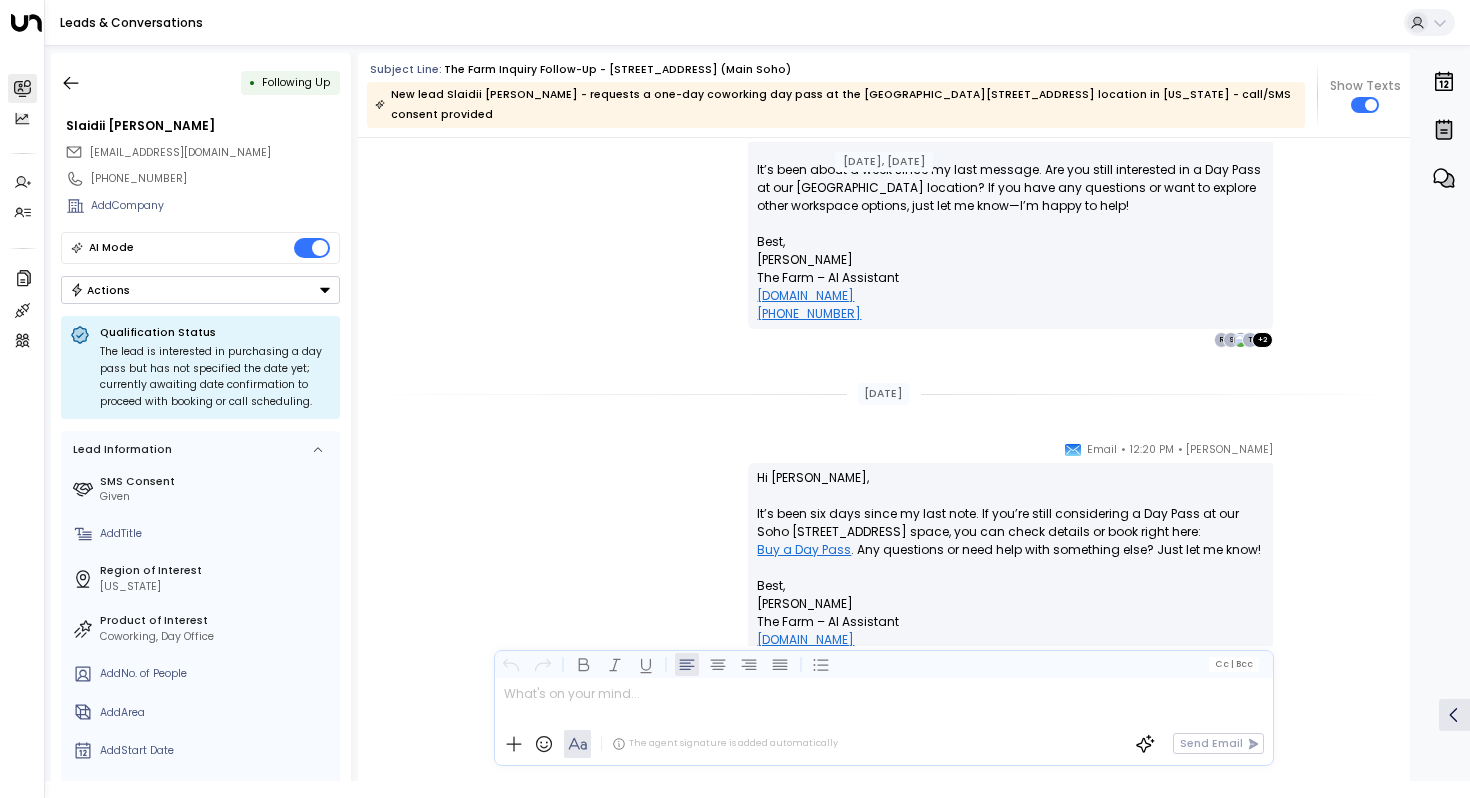 scroll, scrollTop: 2191, scrollLeft: 0, axis: vertical 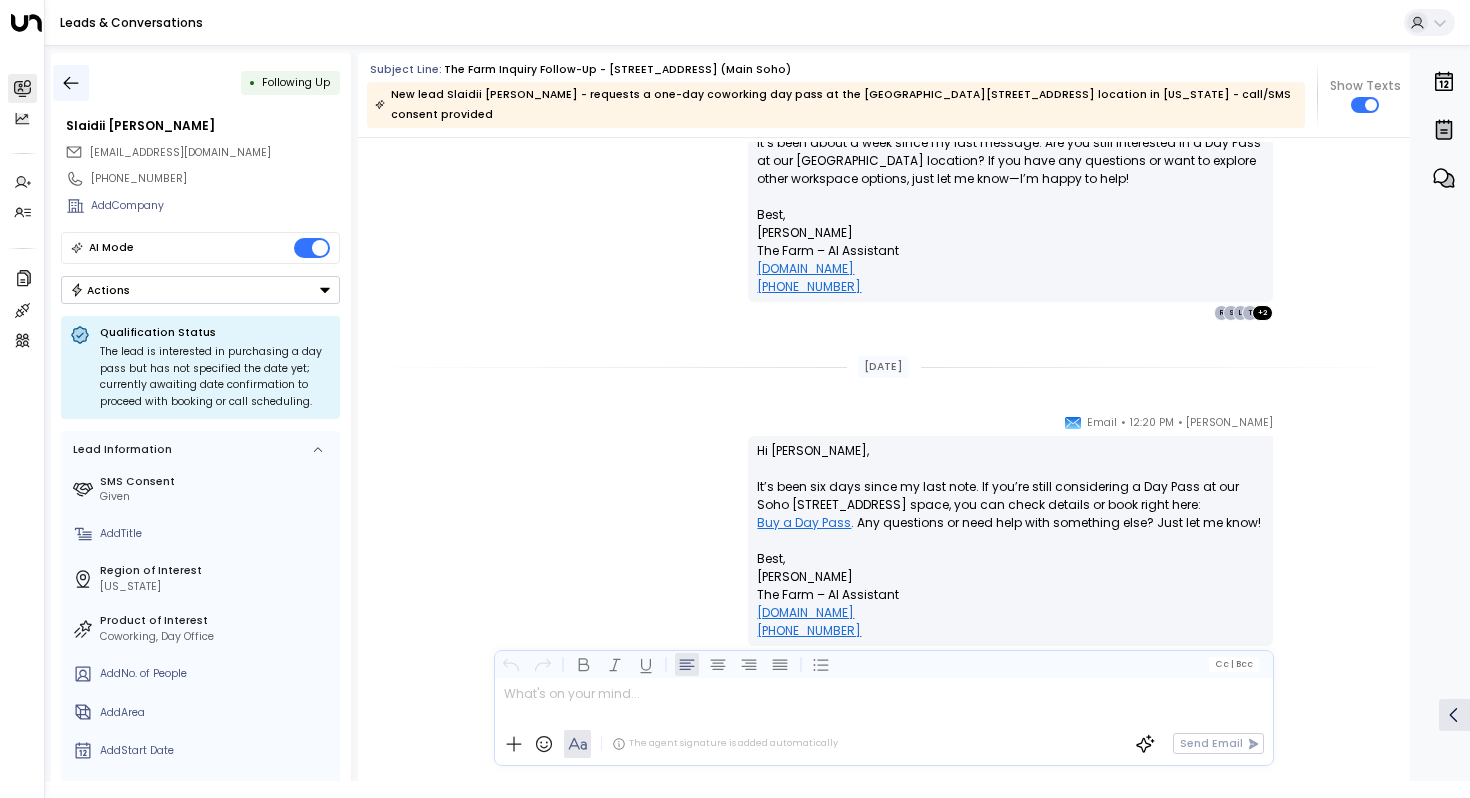 click 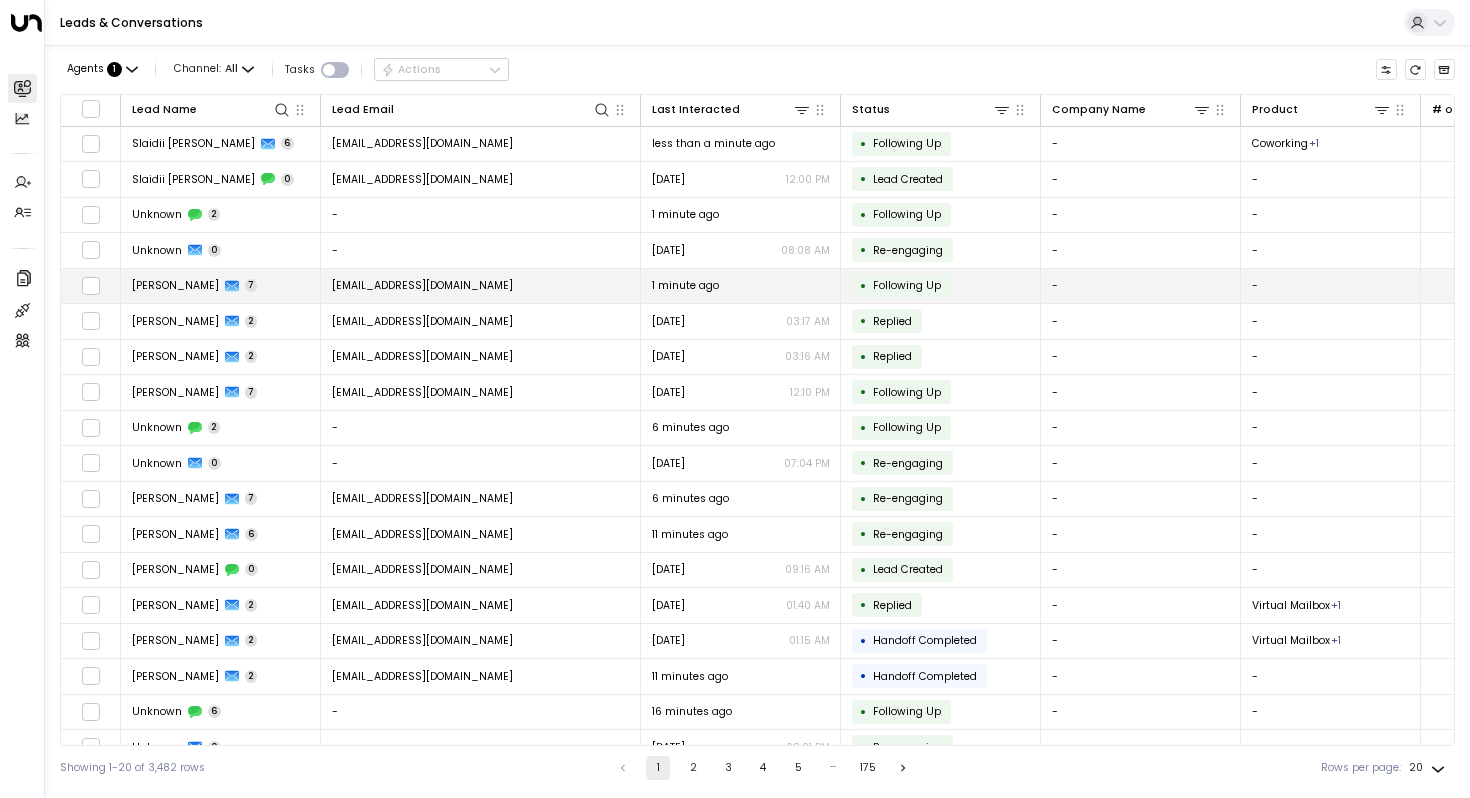 click on "[PERSON_NAME]" at bounding box center [175, 285] 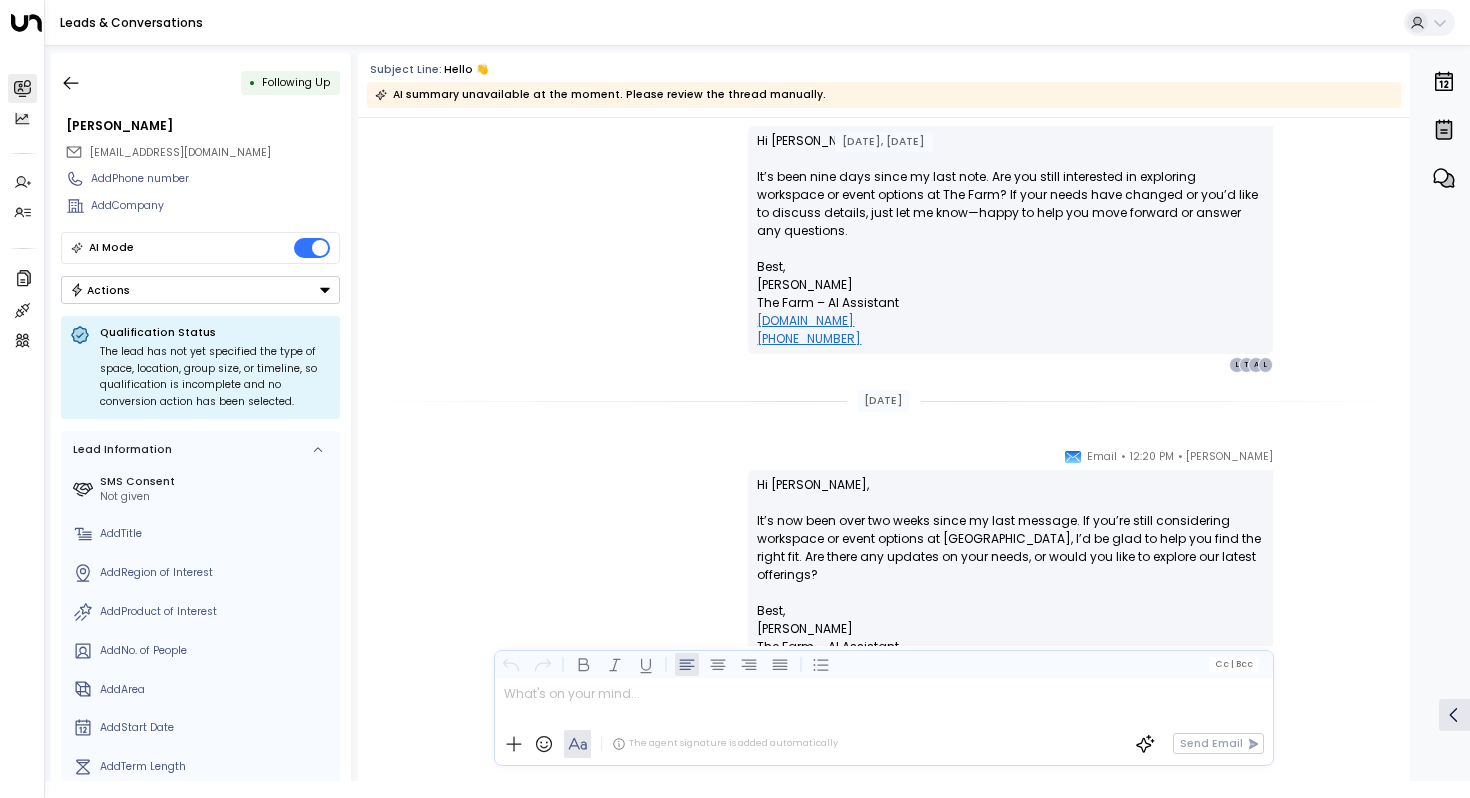 scroll, scrollTop: 1795, scrollLeft: 0, axis: vertical 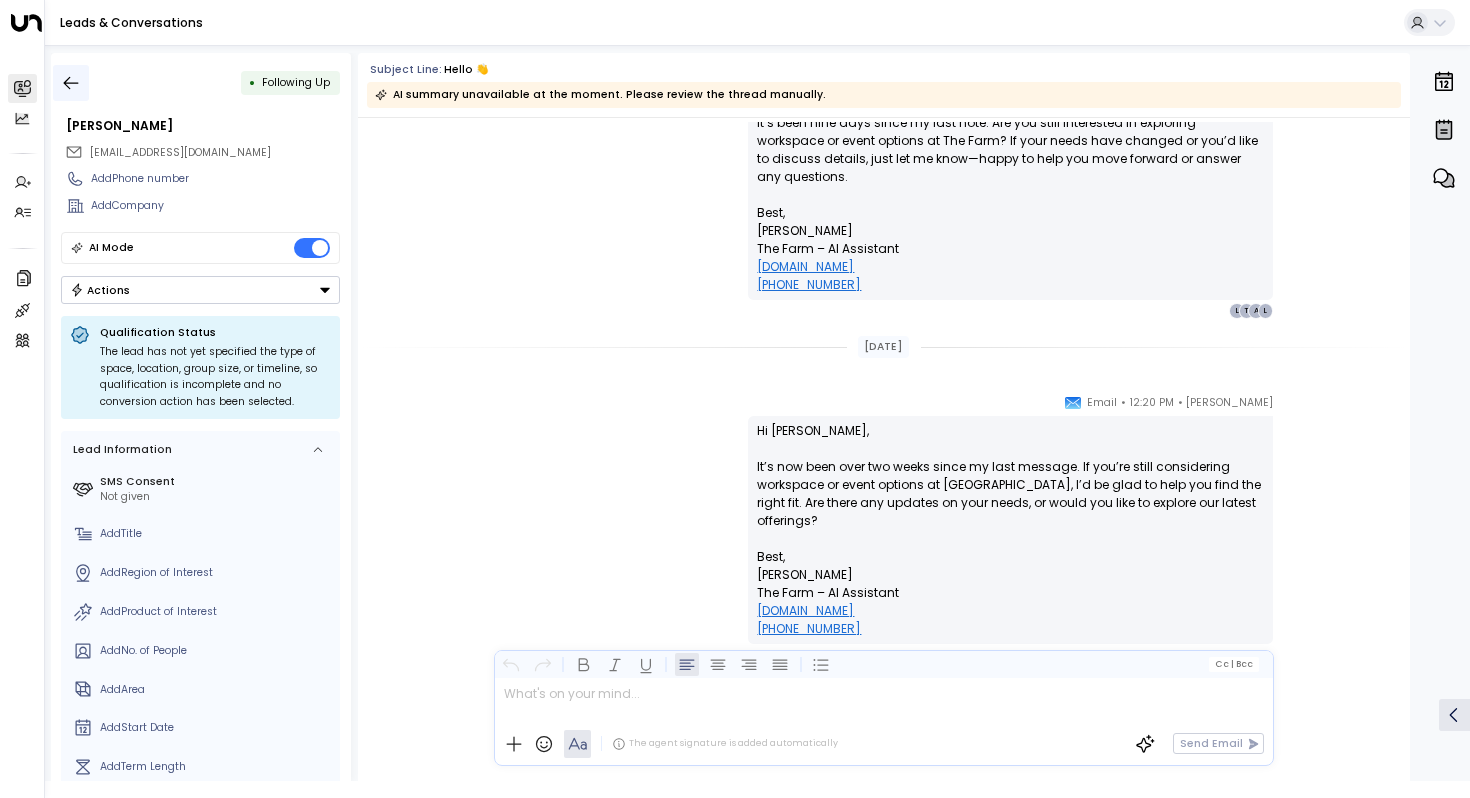 click 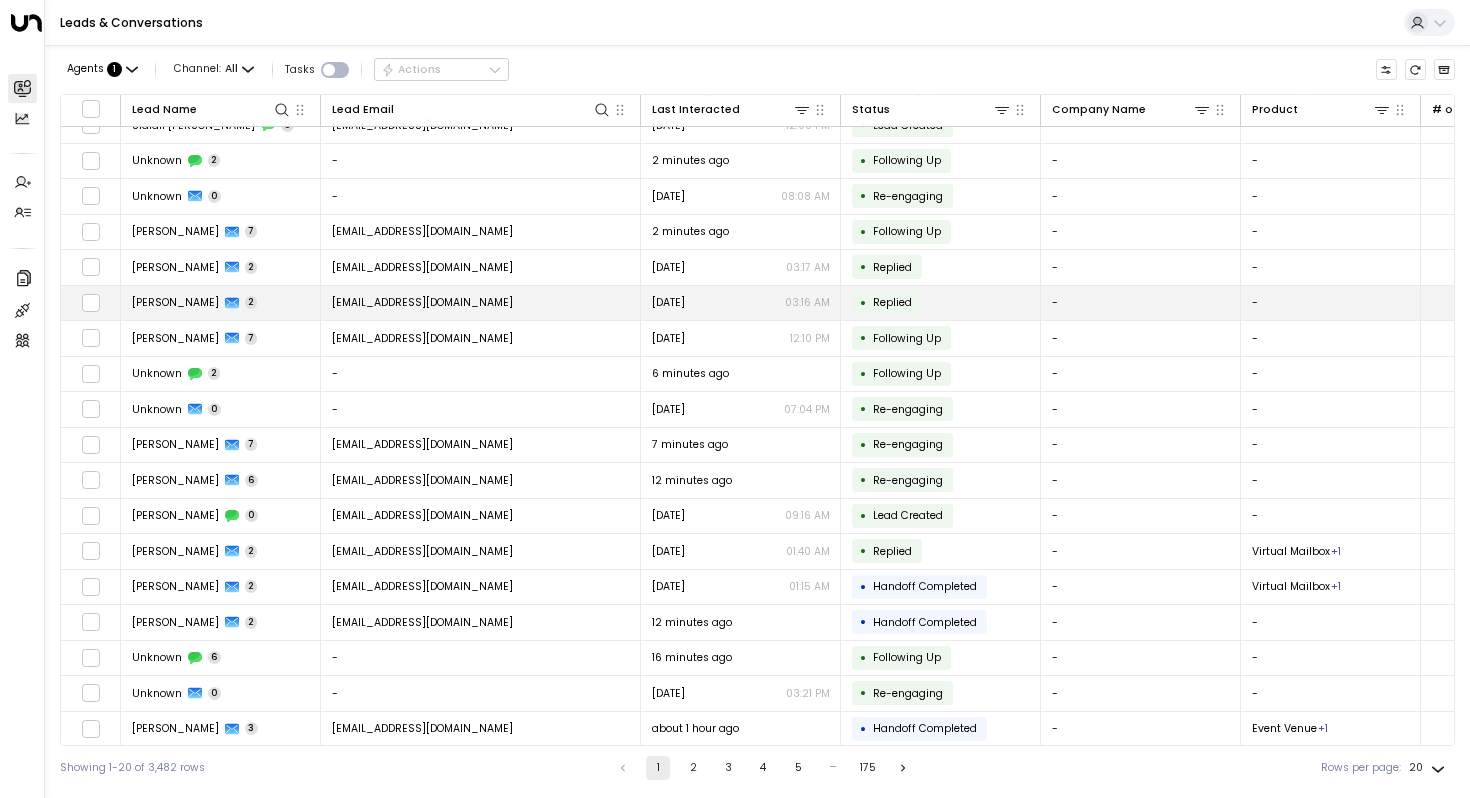 scroll, scrollTop: 96, scrollLeft: 0, axis: vertical 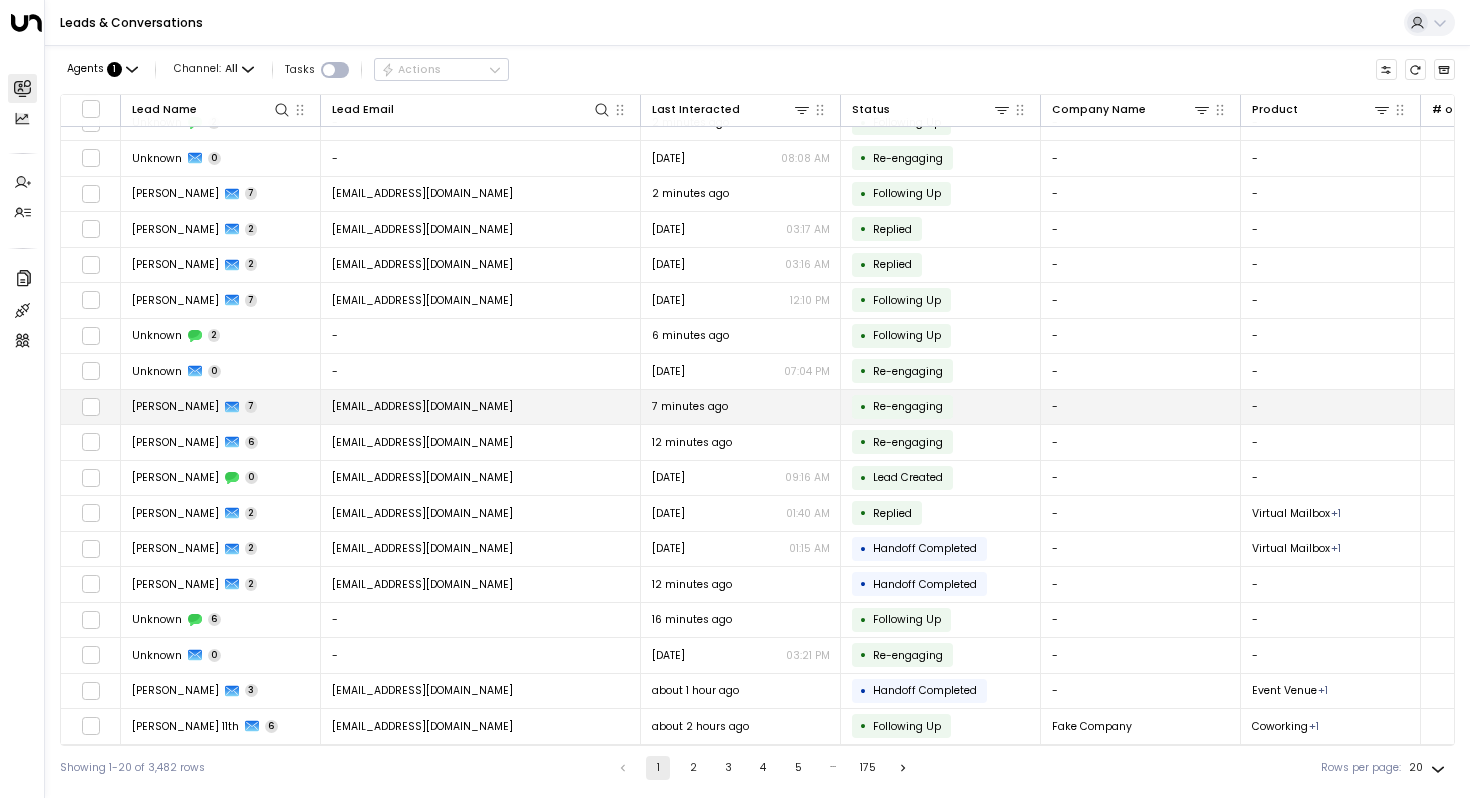 click on "[PERSON_NAME] 7" at bounding box center (221, 407) 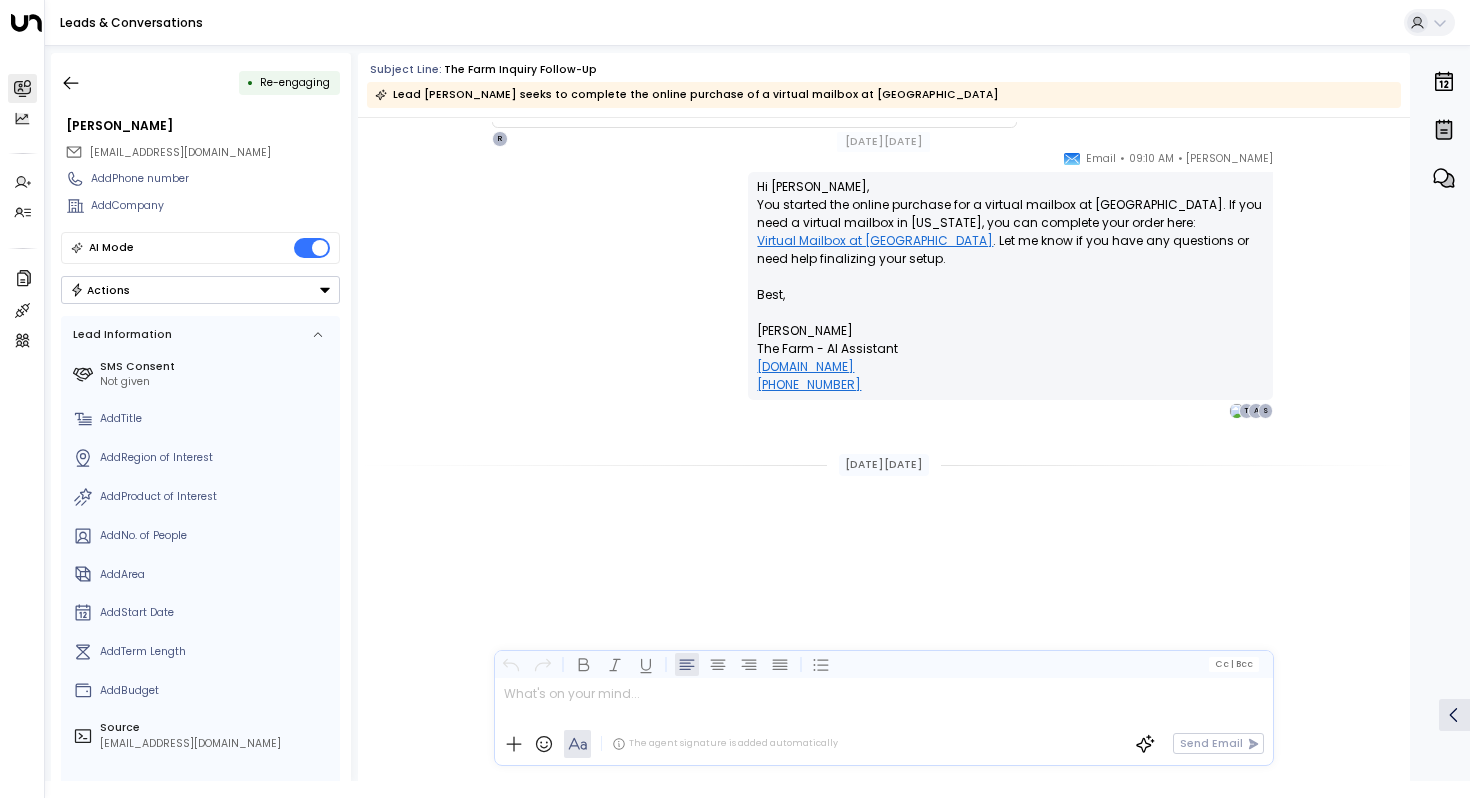 scroll, scrollTop: 0, scrollLeft: 0, axis: both 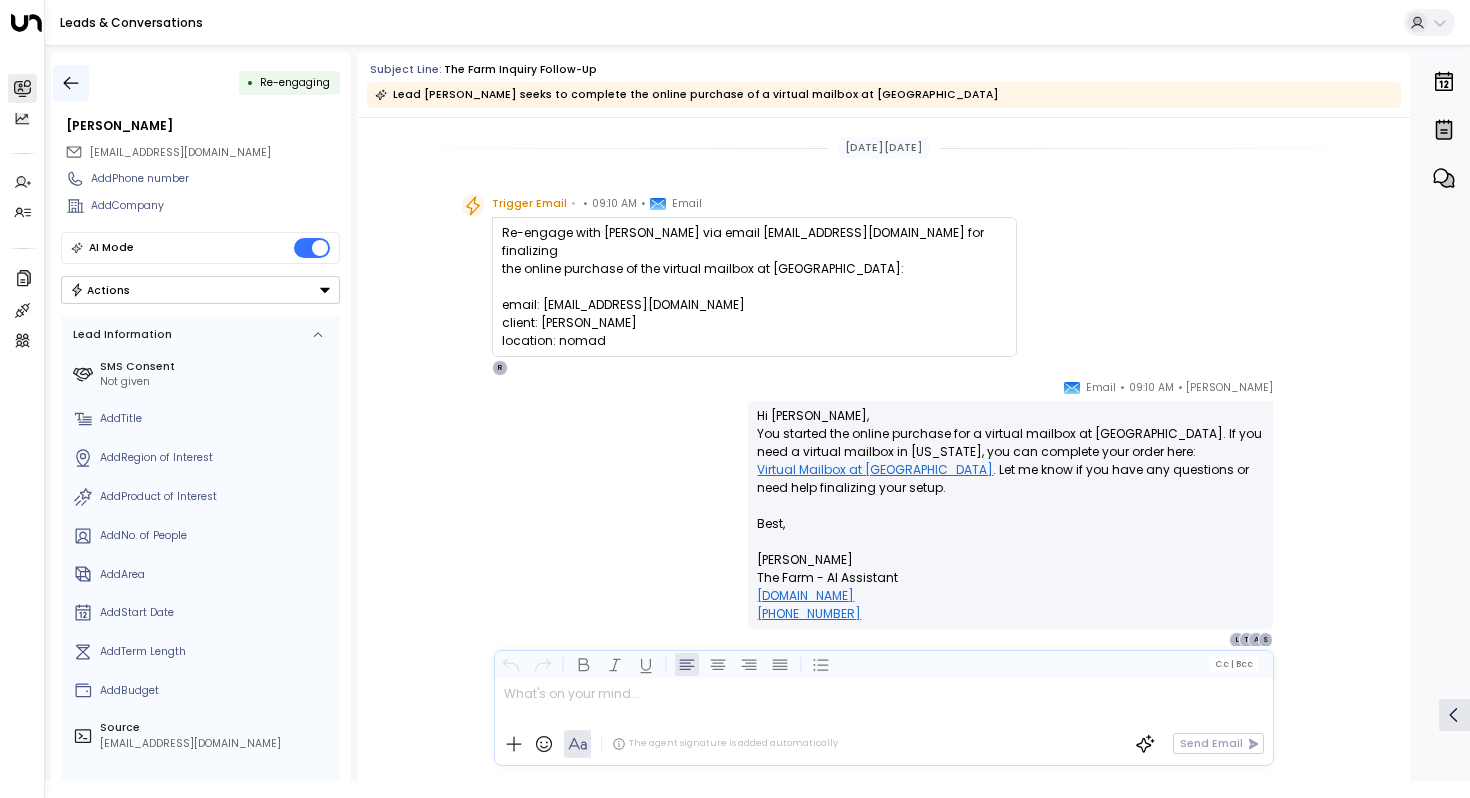 click 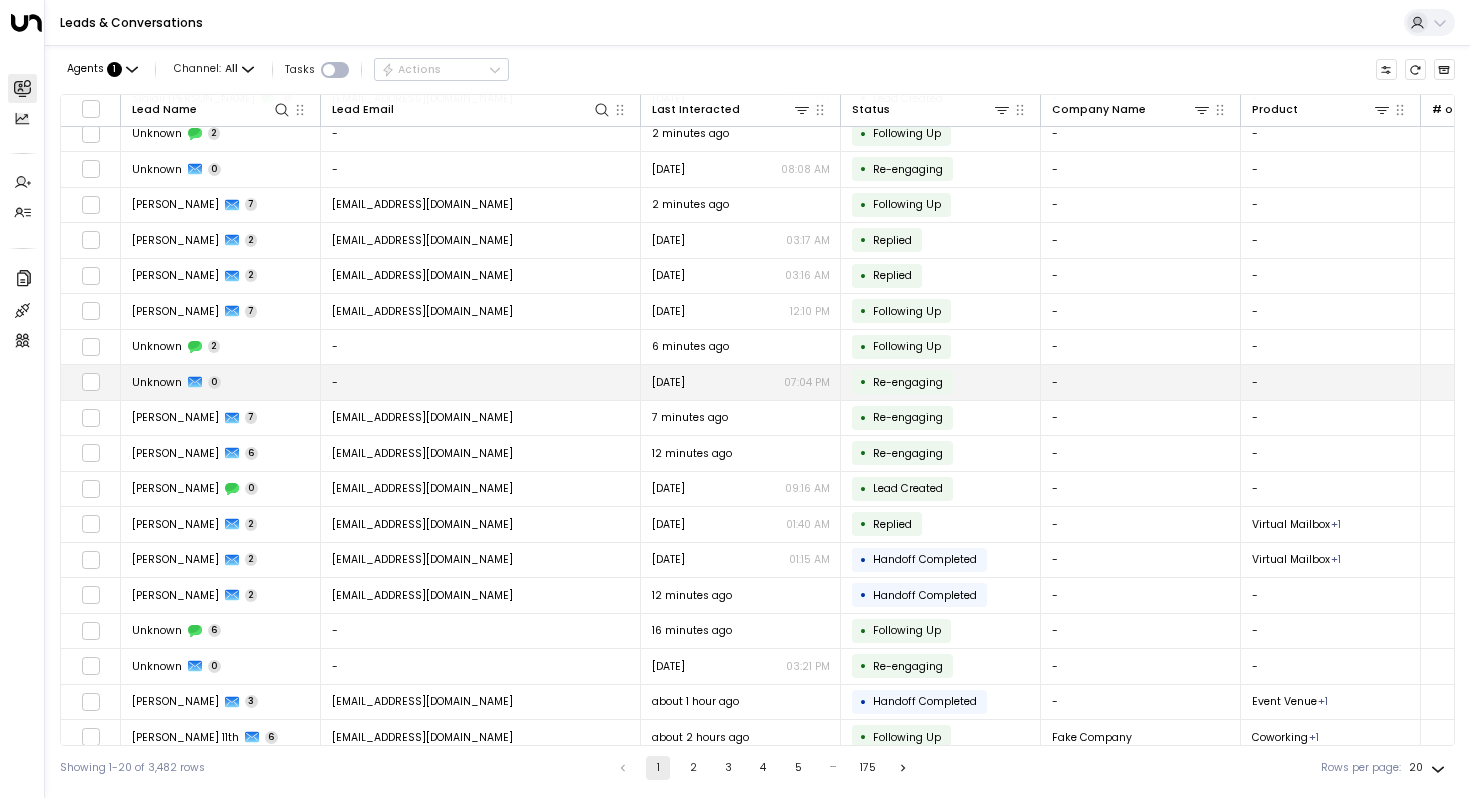 scroll, scrollTop: 96, scrollLeft: 0, axis: vertical 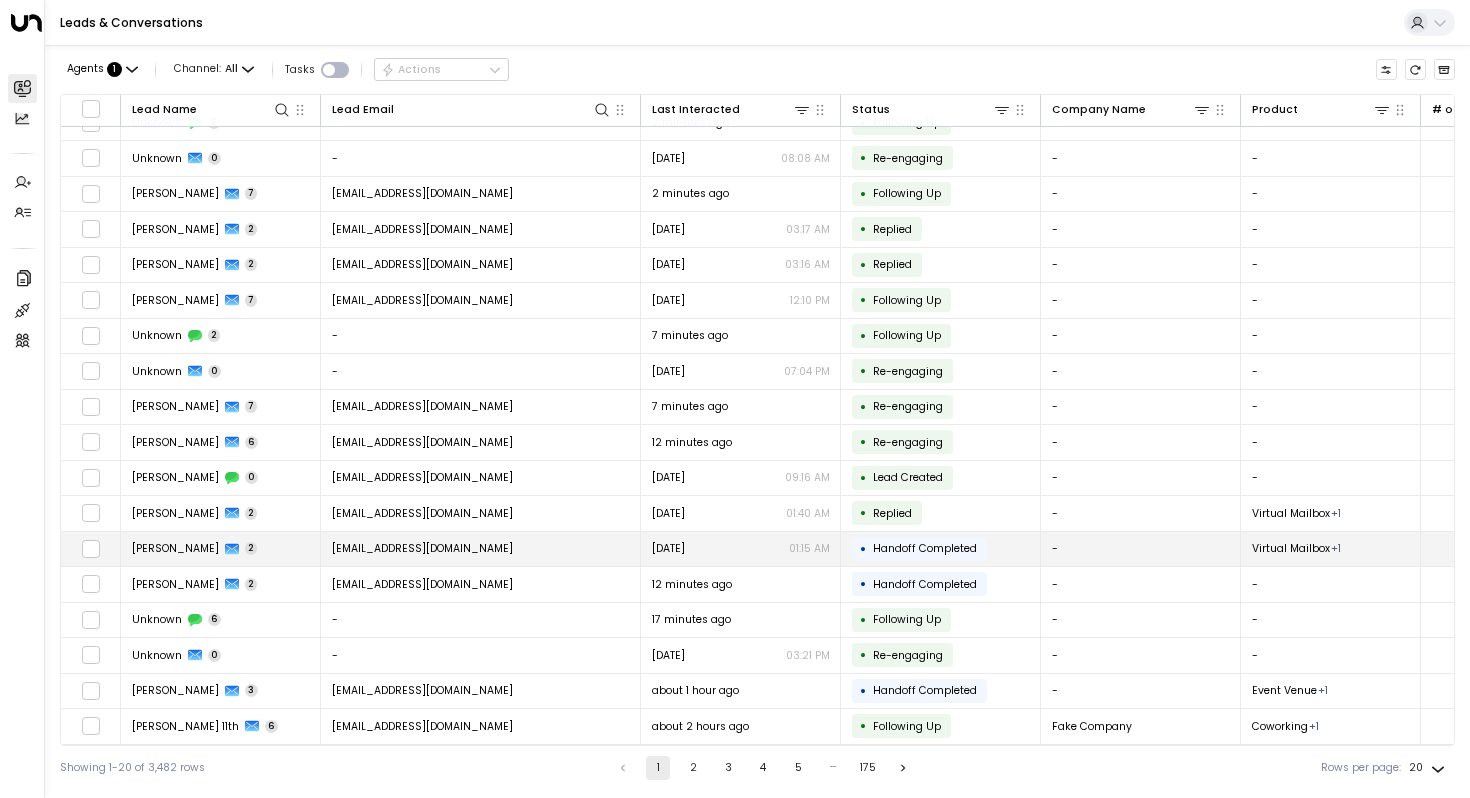 click on "[PERSON_NAME]" at bounding box center [175, 548] 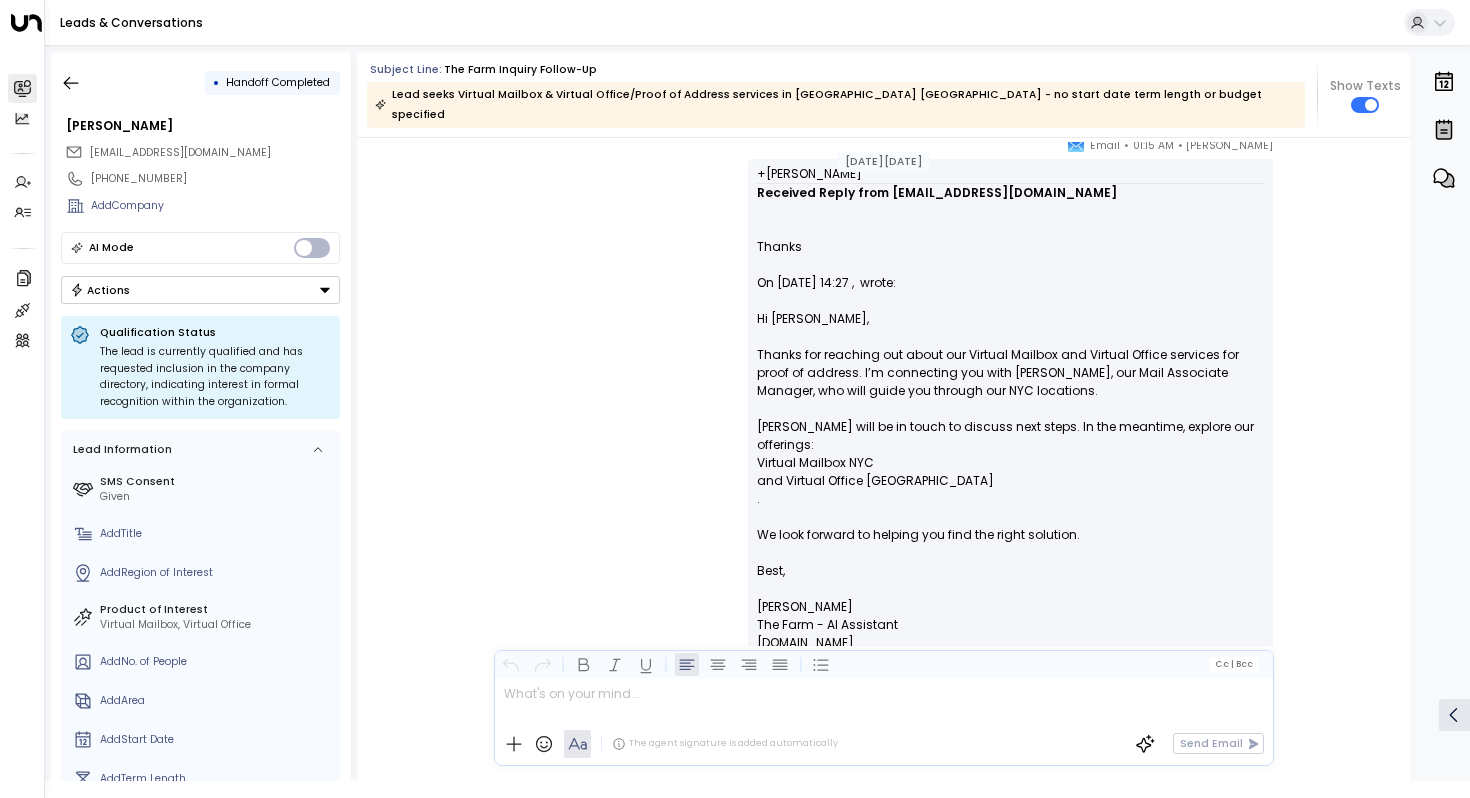 scroll, scrollTop: 1123, scrollLeft: 0, axis: vertical 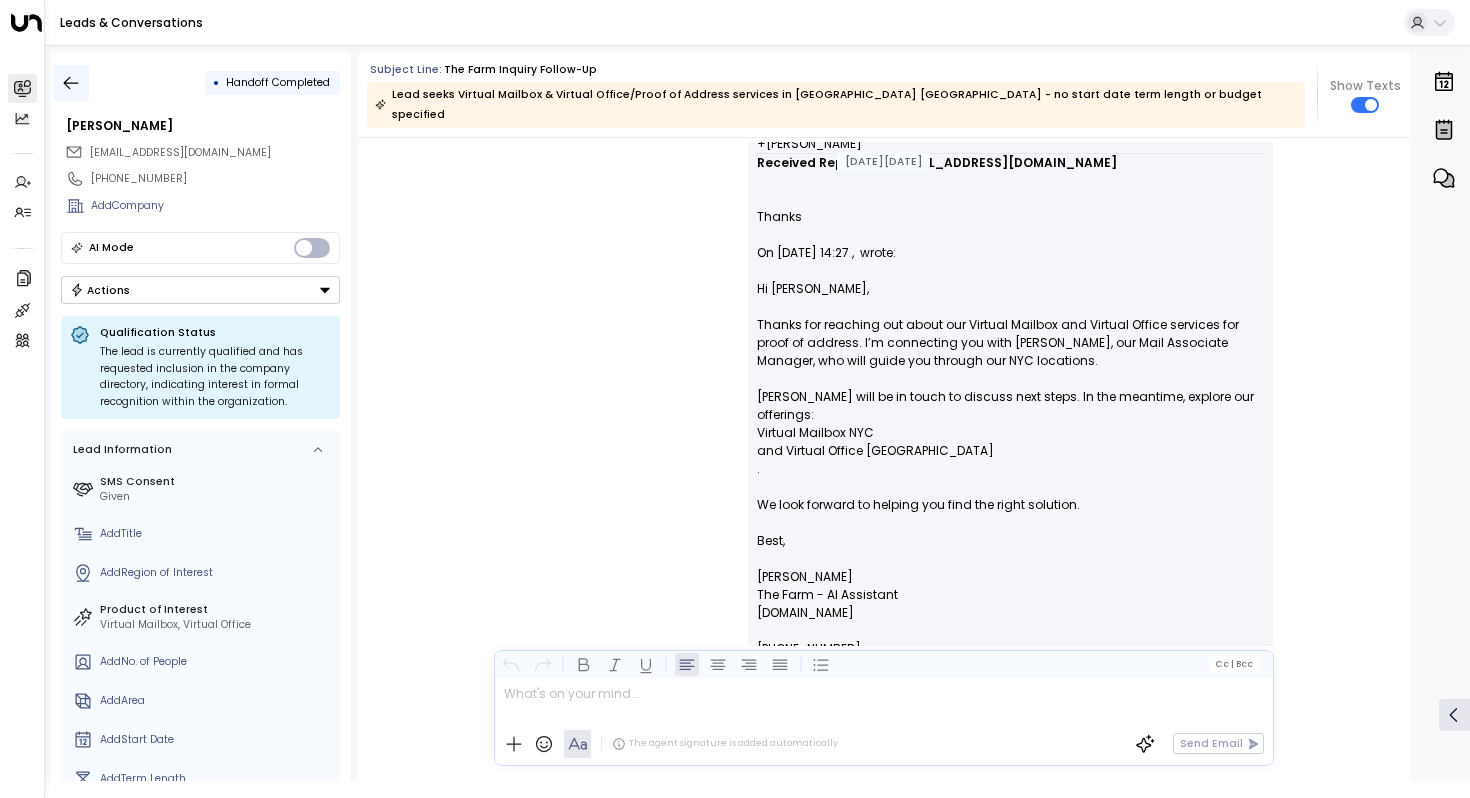 click 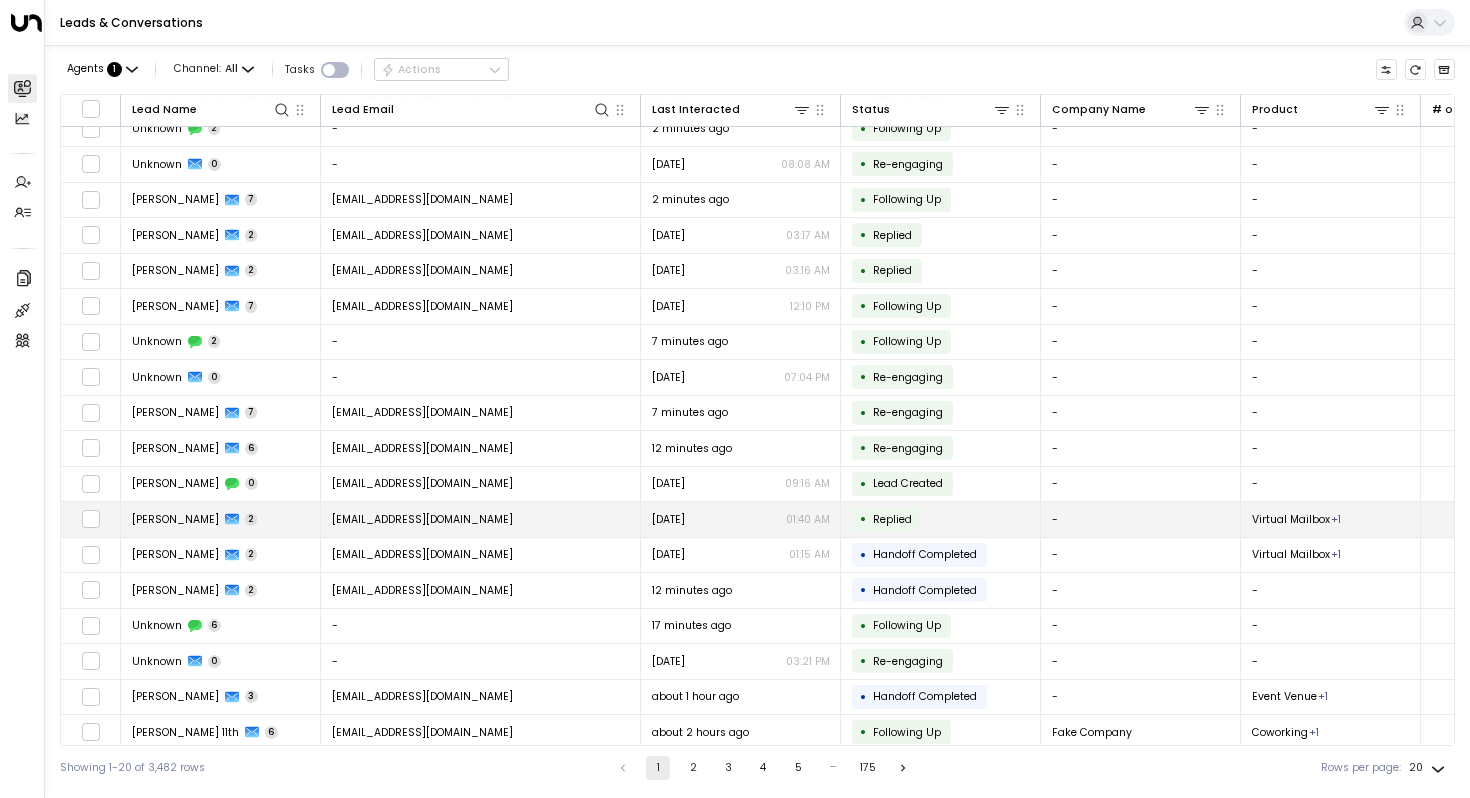 scroll, scrollTop: 96, scrollLeft: 0, axis: vertical 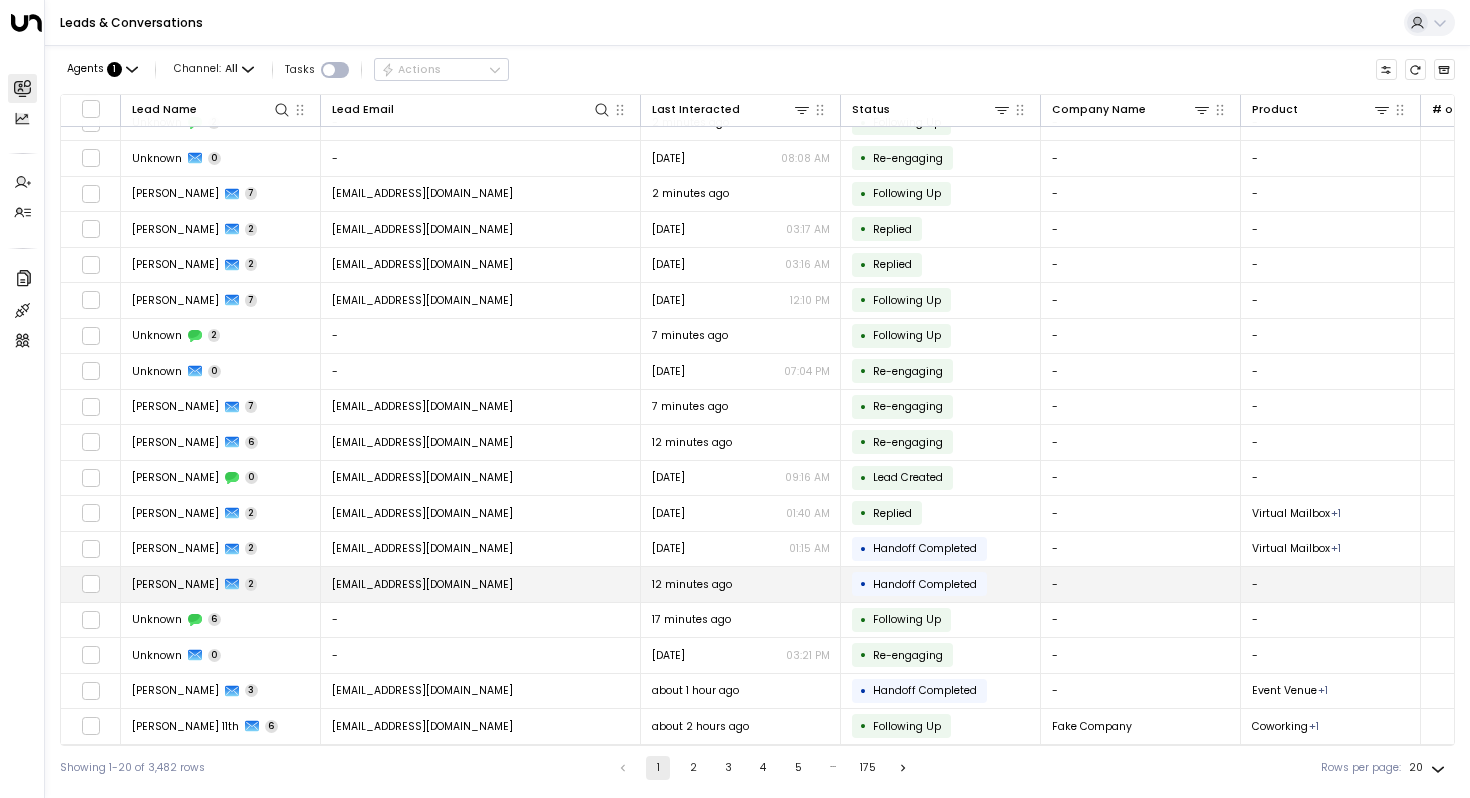 click on "[PERSON_NAME] 2" at bounding box center [195, 584] 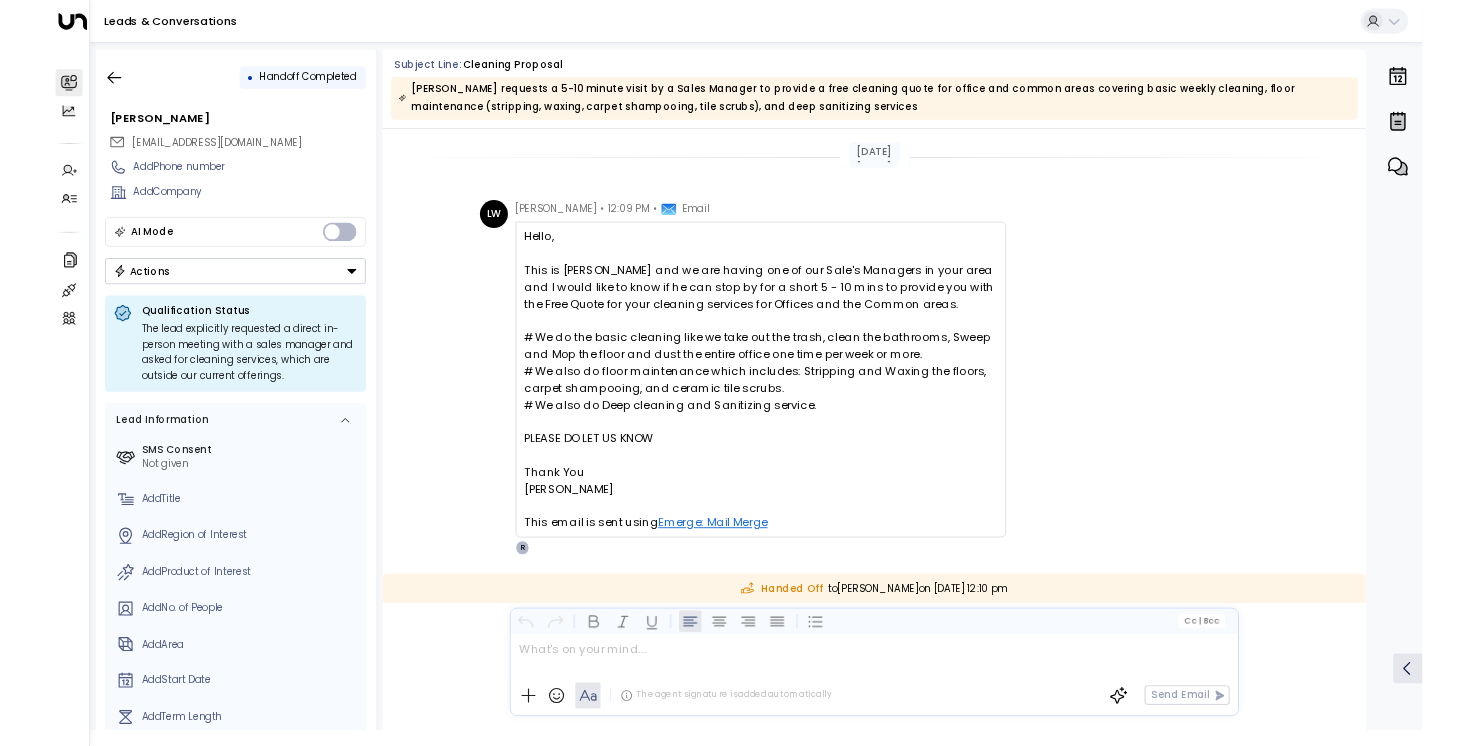 scroll, scrollTop: 398, scrollLeft: 0, axis: vertical 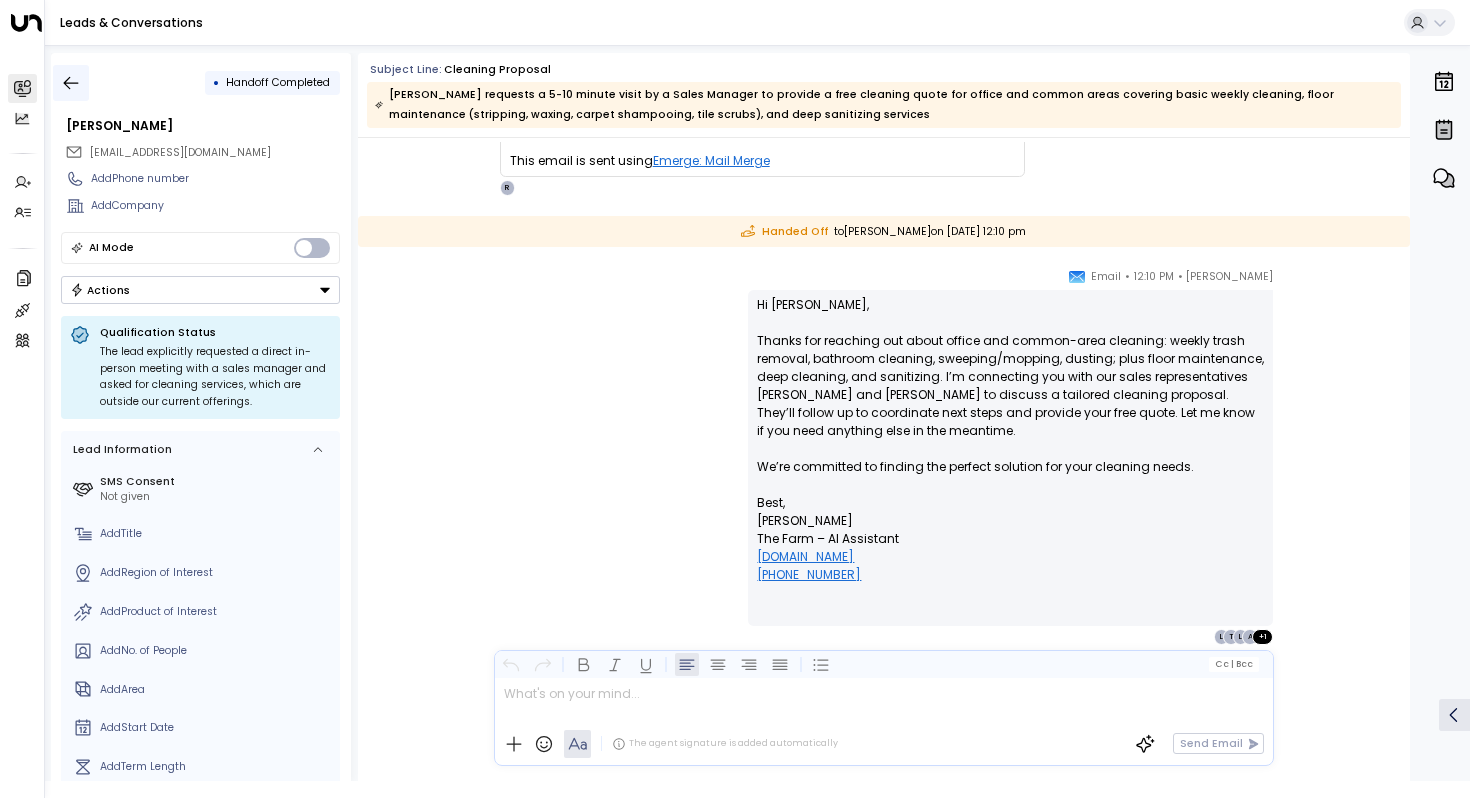 click 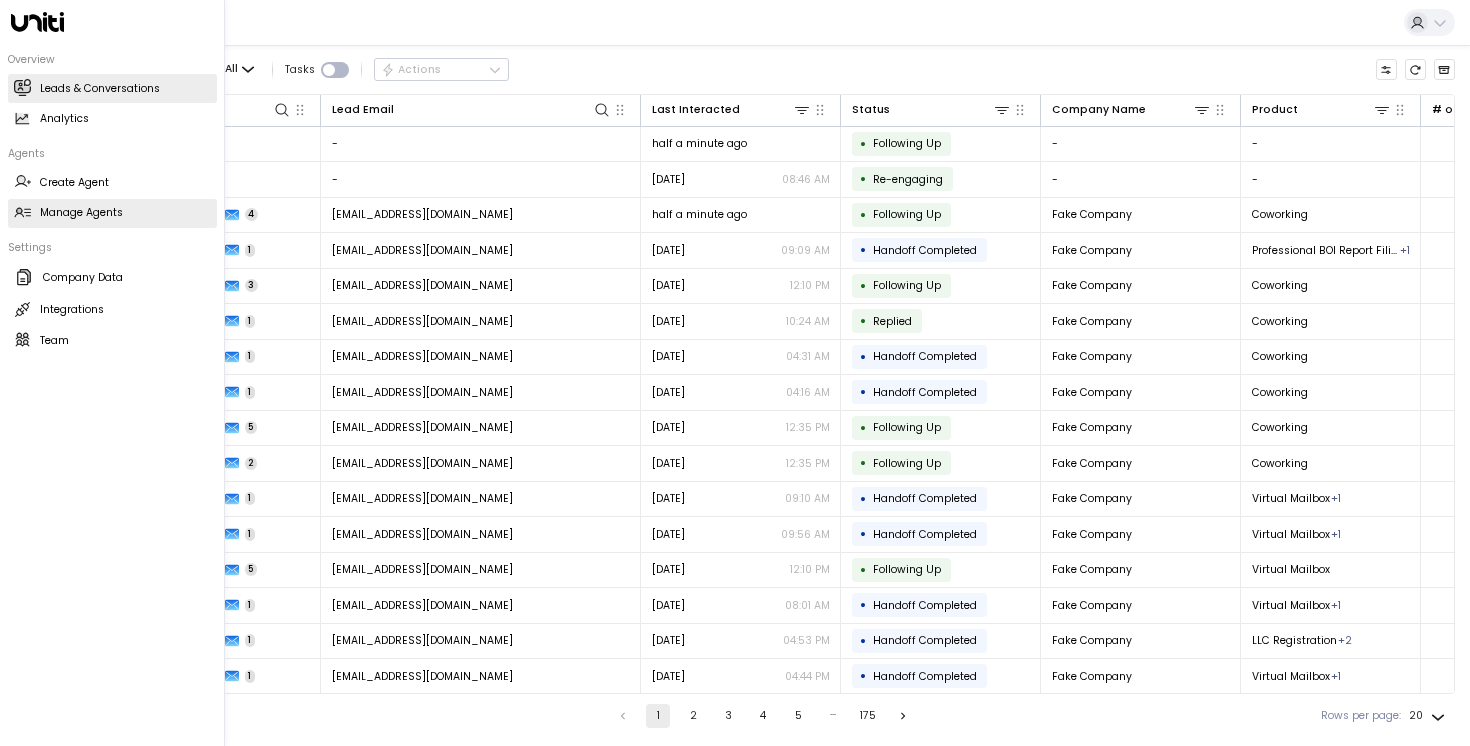 click on "Manage Agents Manage Agents" at bounding box center [112, 213] 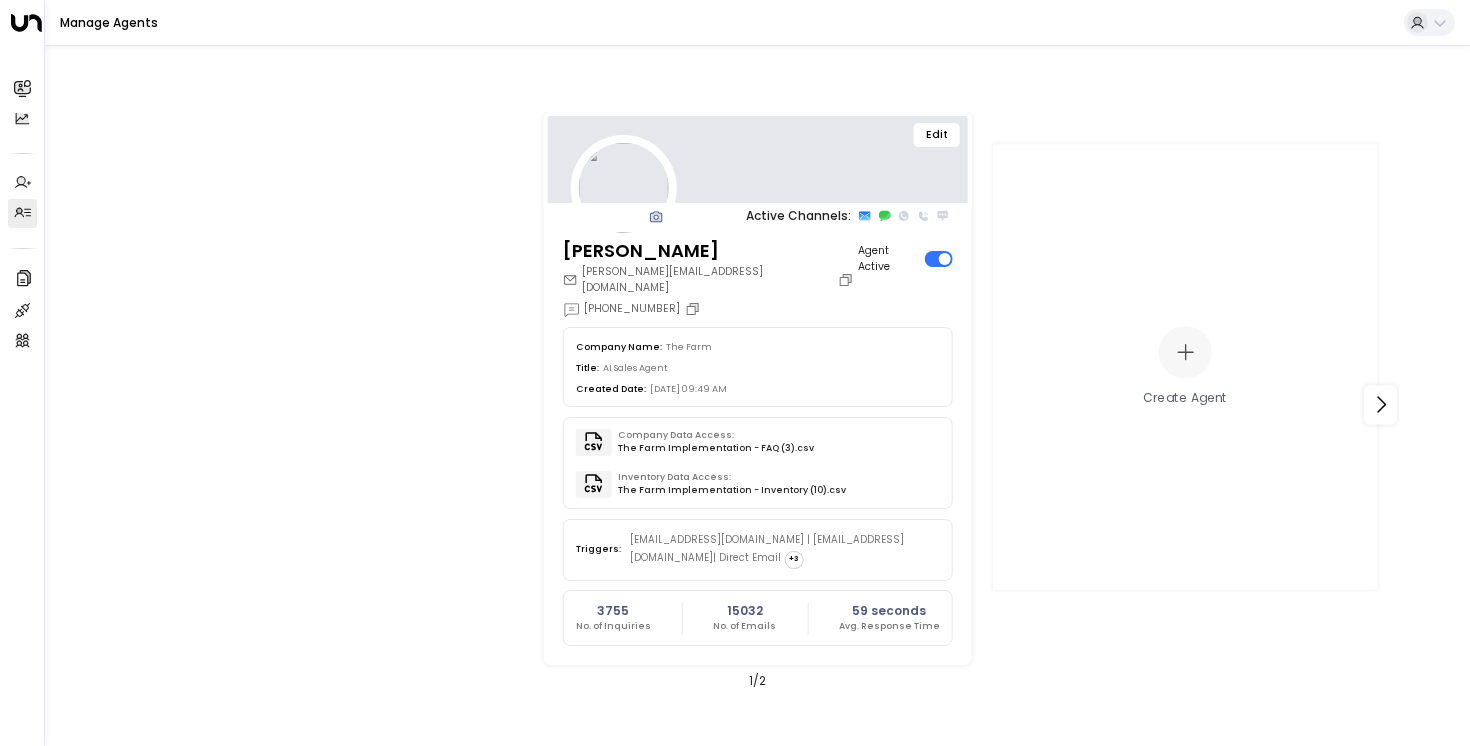 click on "Edit" at bounding box center (937, 135) 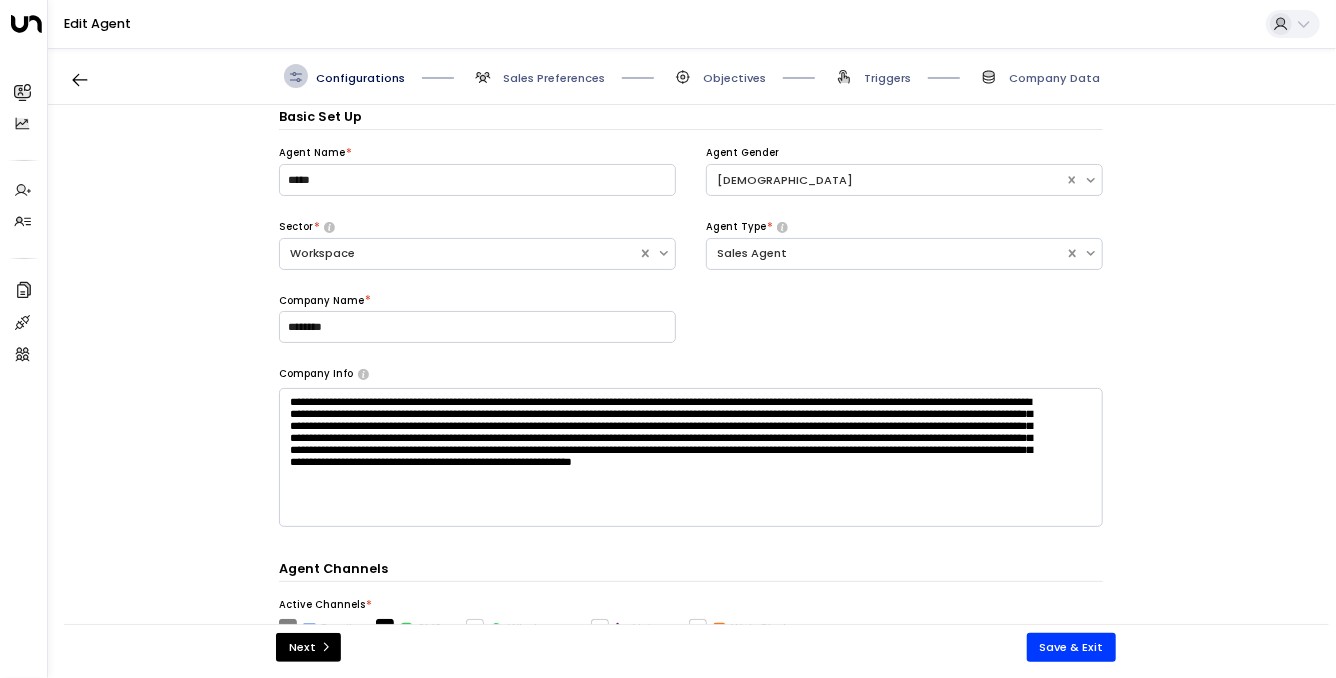 scroll, scrollTop: 22, scrollLeft: 0, axis: vertical 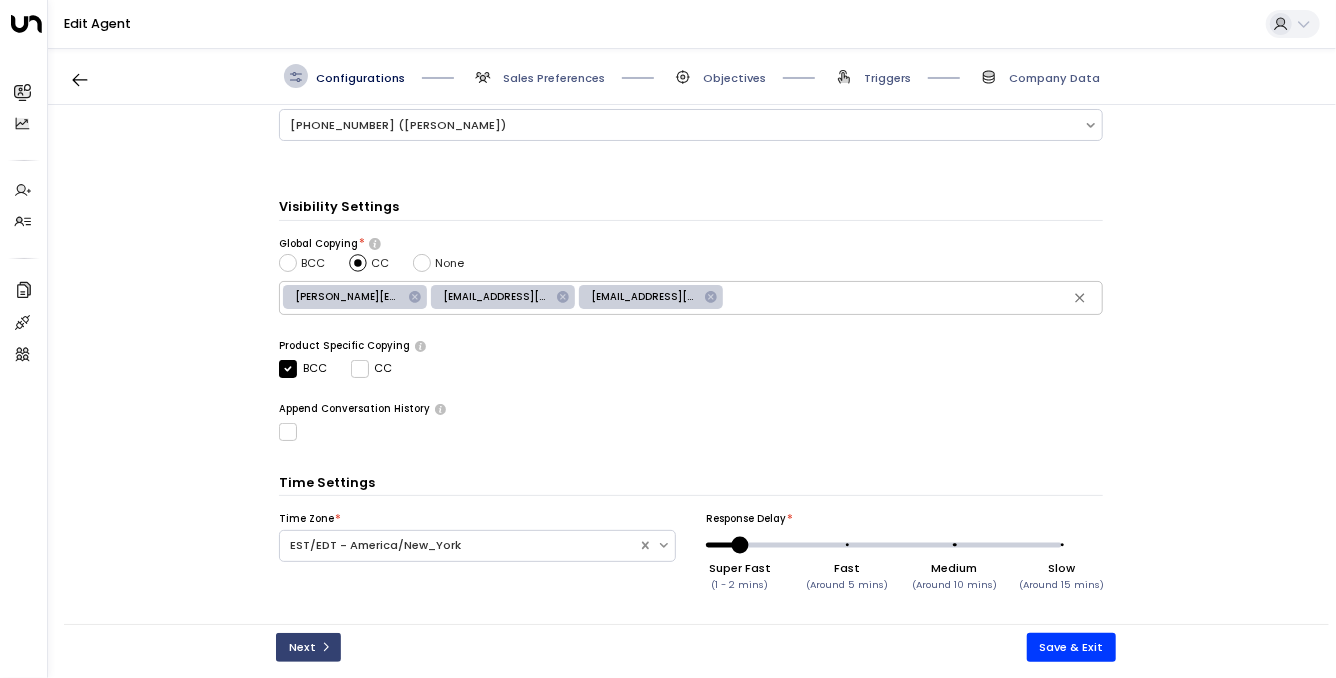 click on "Next" at bounding box center [308, 647] 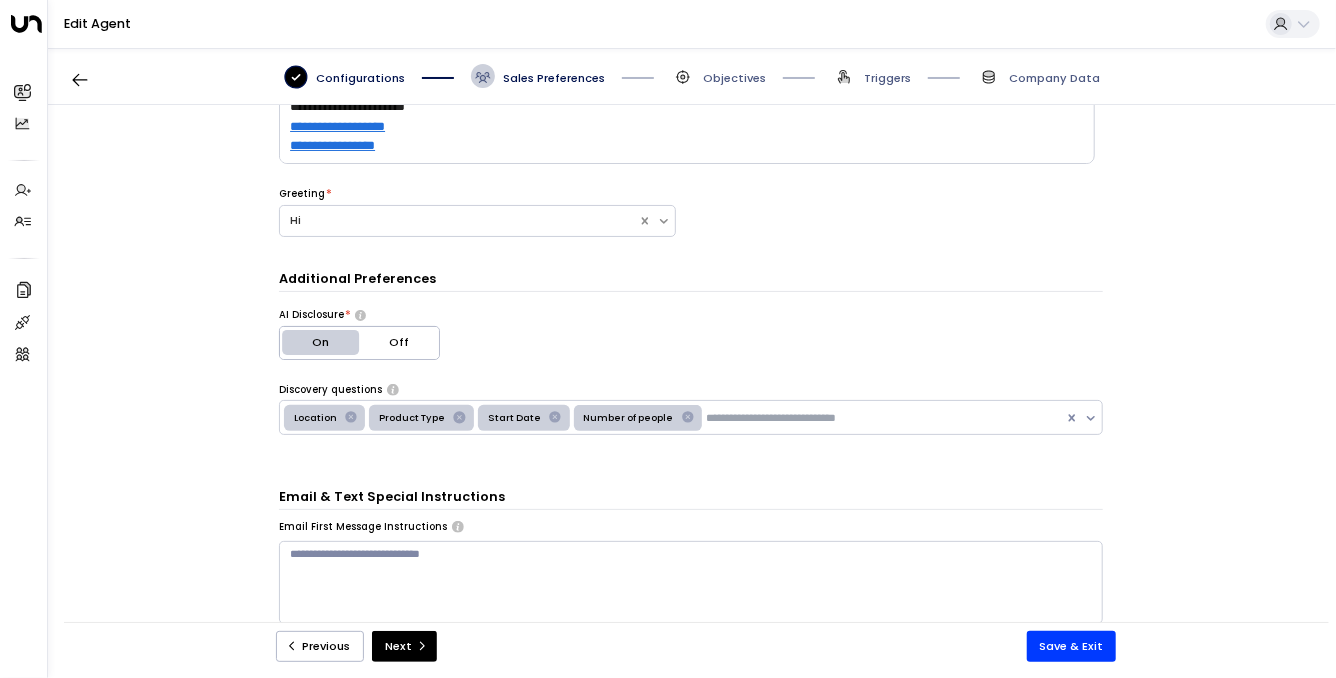 scroll, scrollTop: 362, scrollLeft: 0, axis: vertical 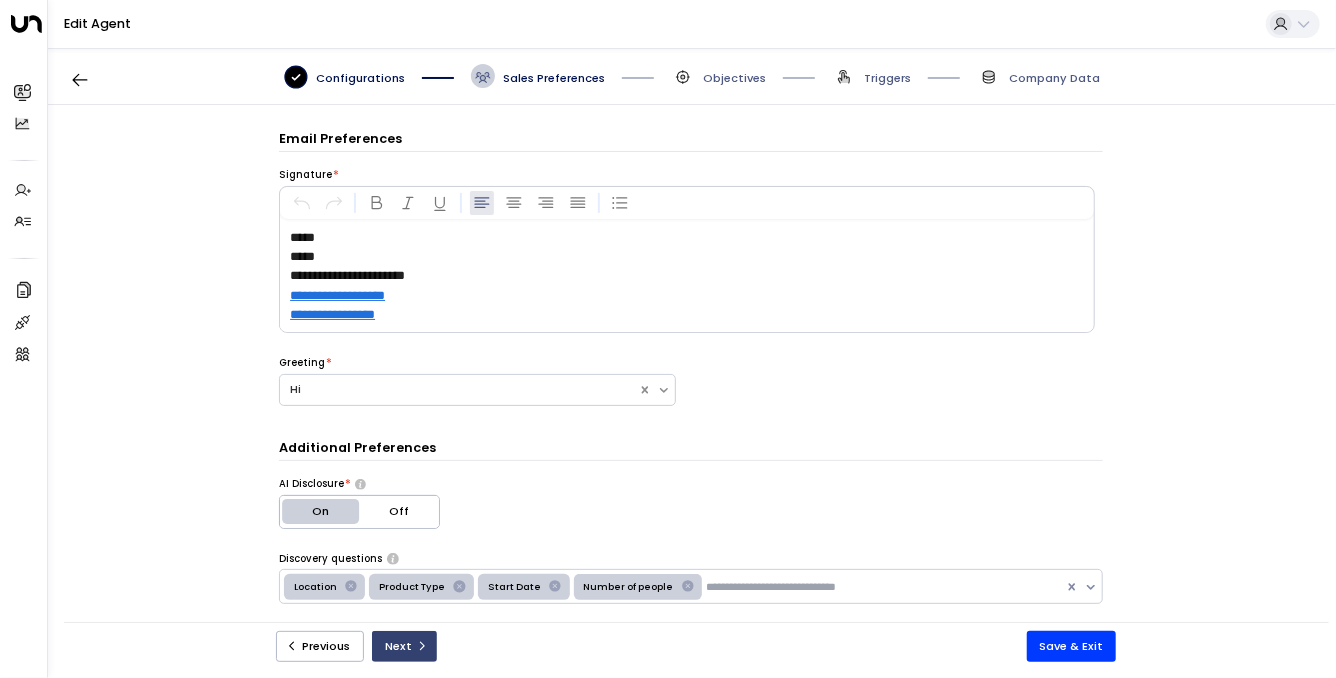 click on "Next" at bounding box center [404, 646] 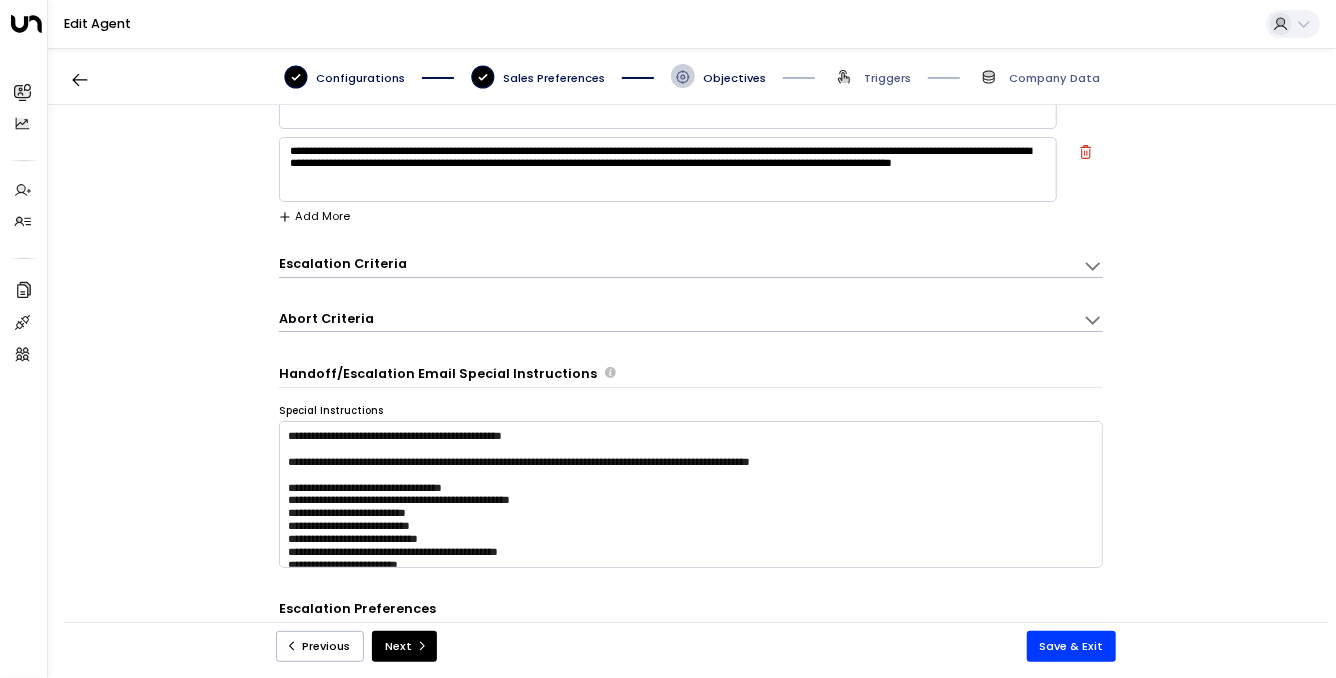 scroll, scrollTop: 346, scrollLeft: 0, axis: vertical 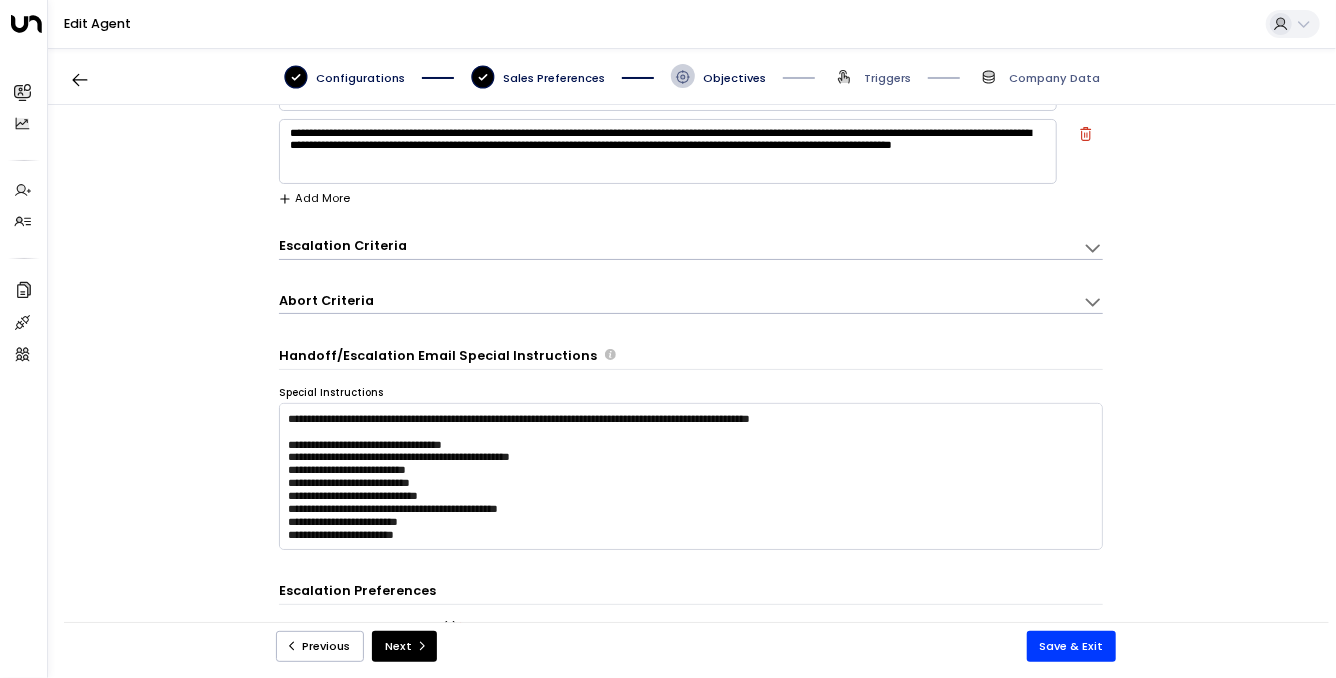 click on "Escalation Criteria" at bounding box center (343, 246) 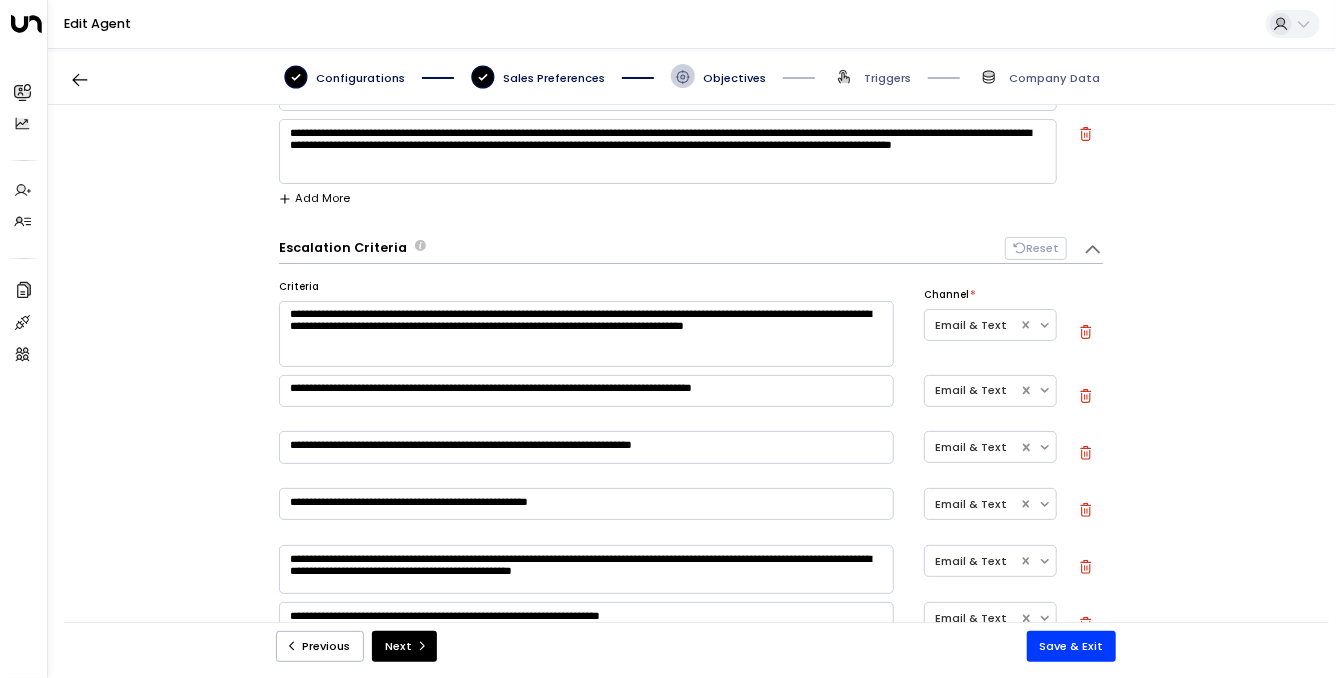 scroll, scrollTop: 0, scrollLeft: 0, axis: both 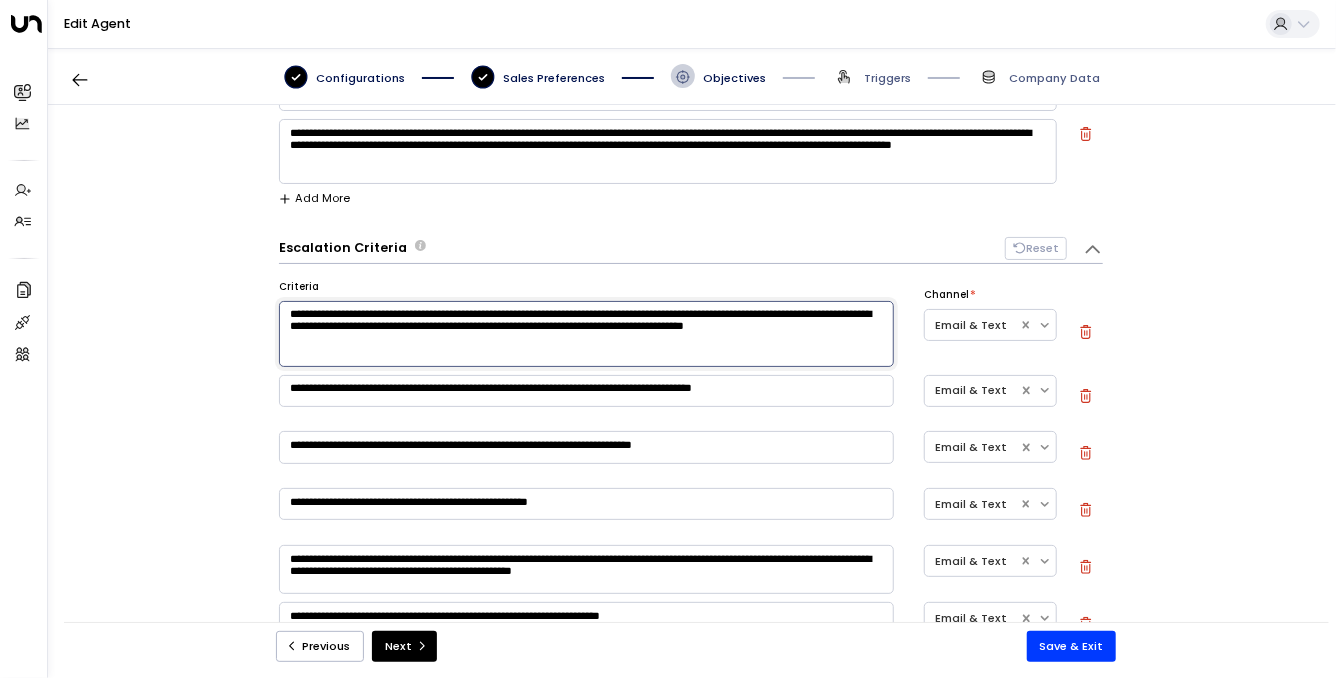 drag, startPoint x: 292, startPoint y: 319, endPoint x: 500, endPoint y: 358, distance: 211.62466 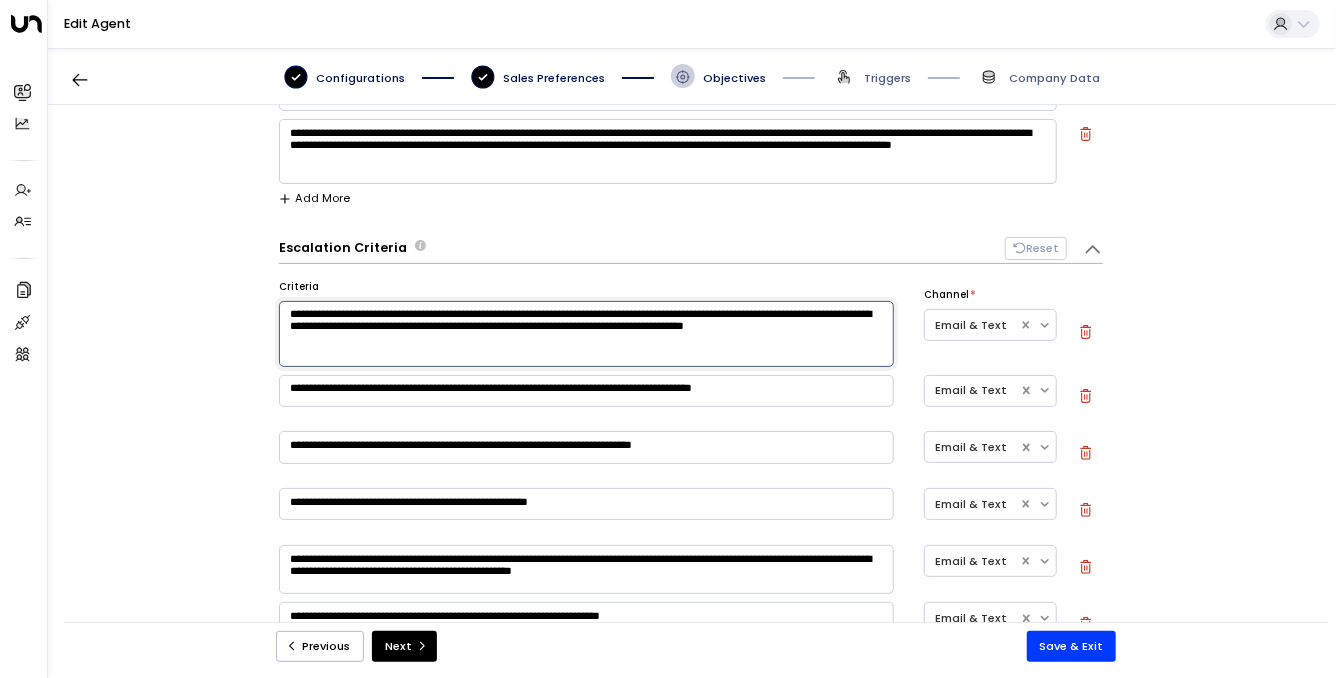 click on "**********" at bounding box center [691, 372] 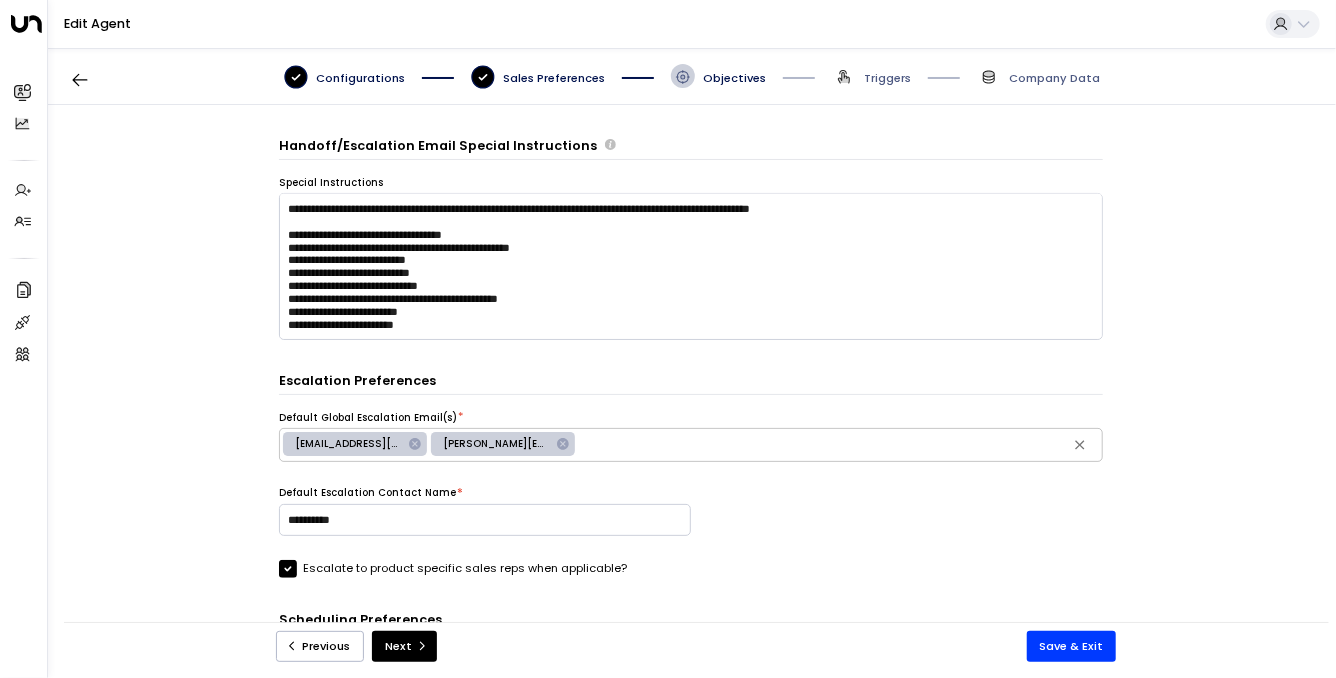 scroll, scrollTop: 1907, scrollLeft: 0, axis: vertical 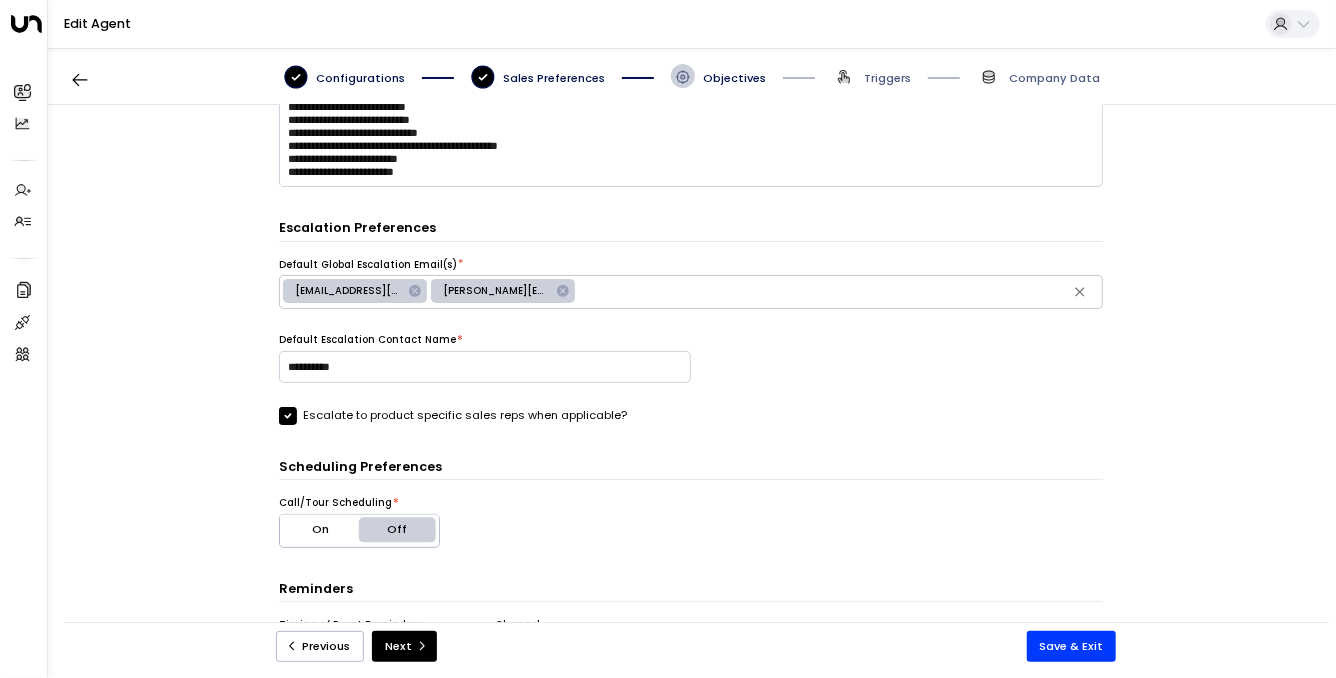 click 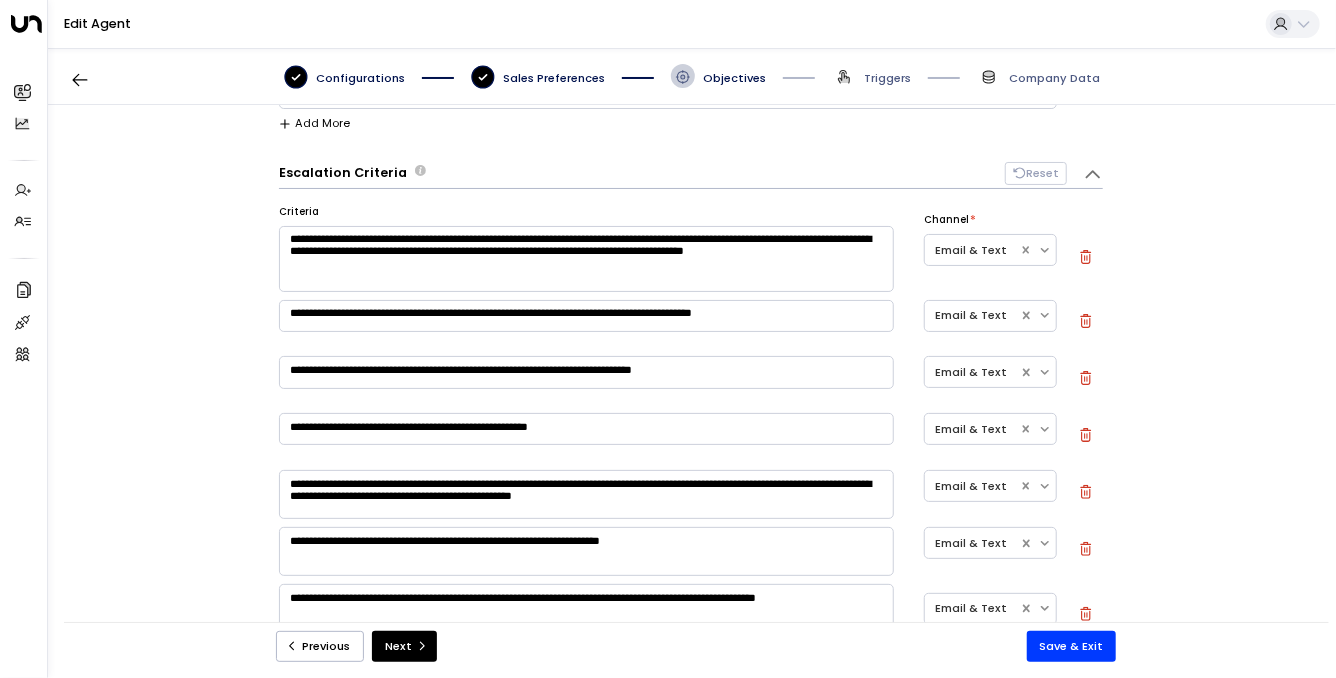 scroll, scrollTop: 465, scrollLeft: 0, axis: vertical 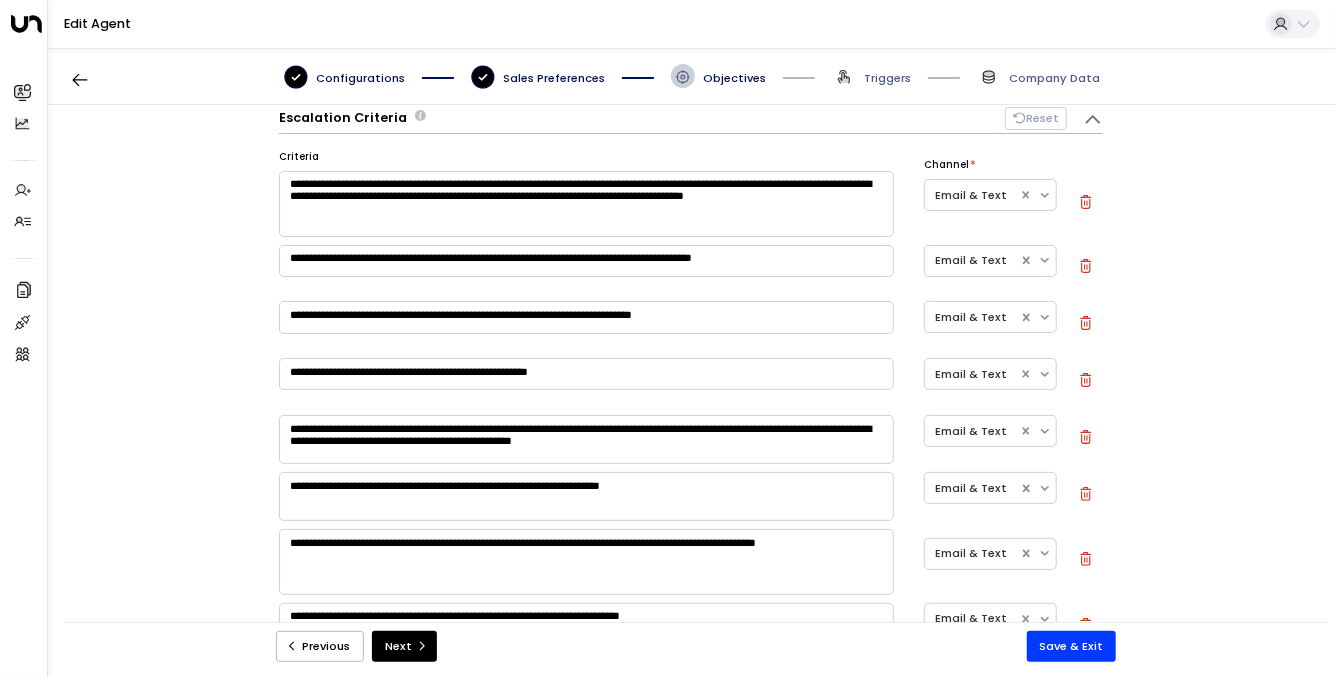 click on "**********" at bounding box center (586, 317) 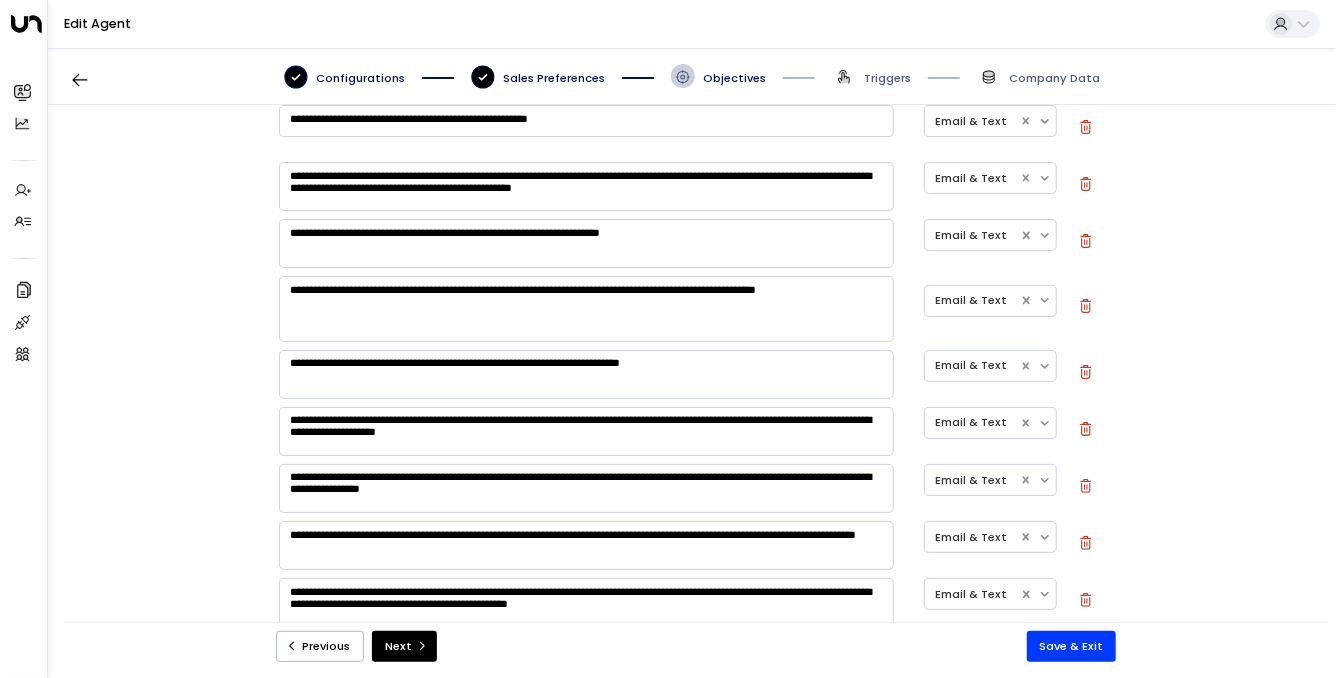 scroll, scrollTop: 716, scrollLeft: 0, axis: vertical 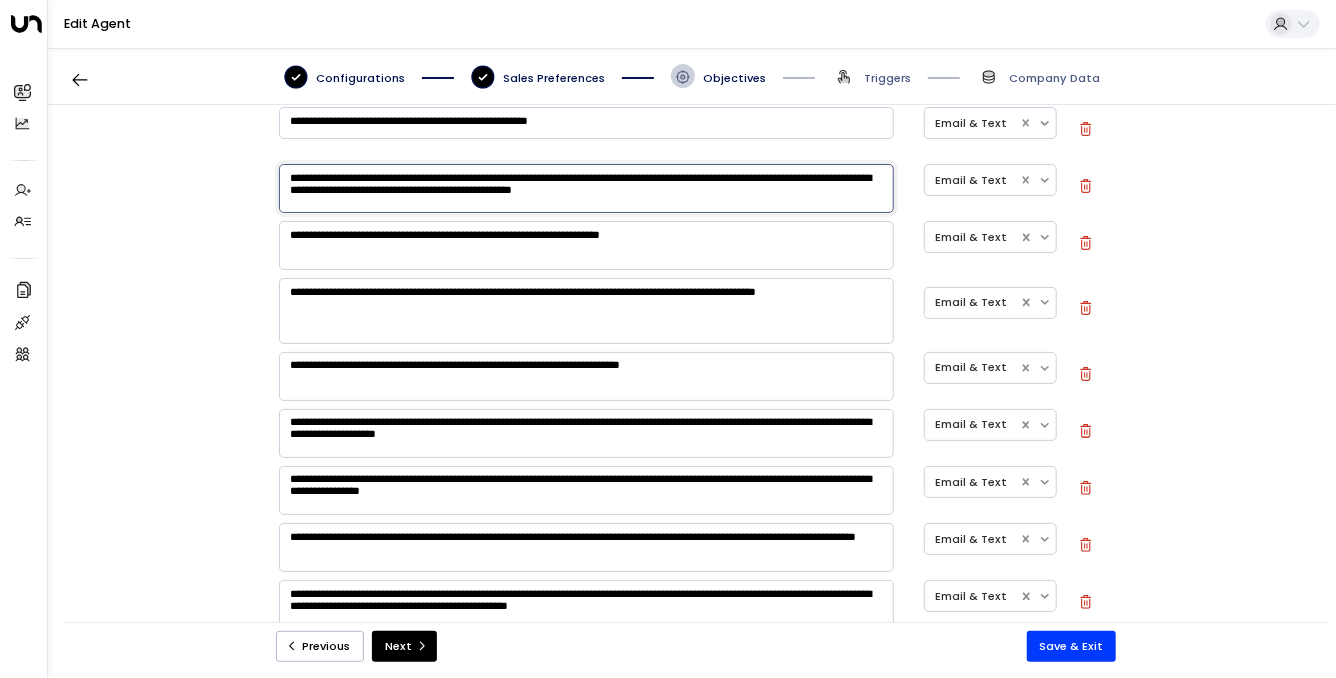 drag, startPoint x: 822, startPoint y: 197, endPoint x: 265, endPoint y: 168, distance: 557.75446 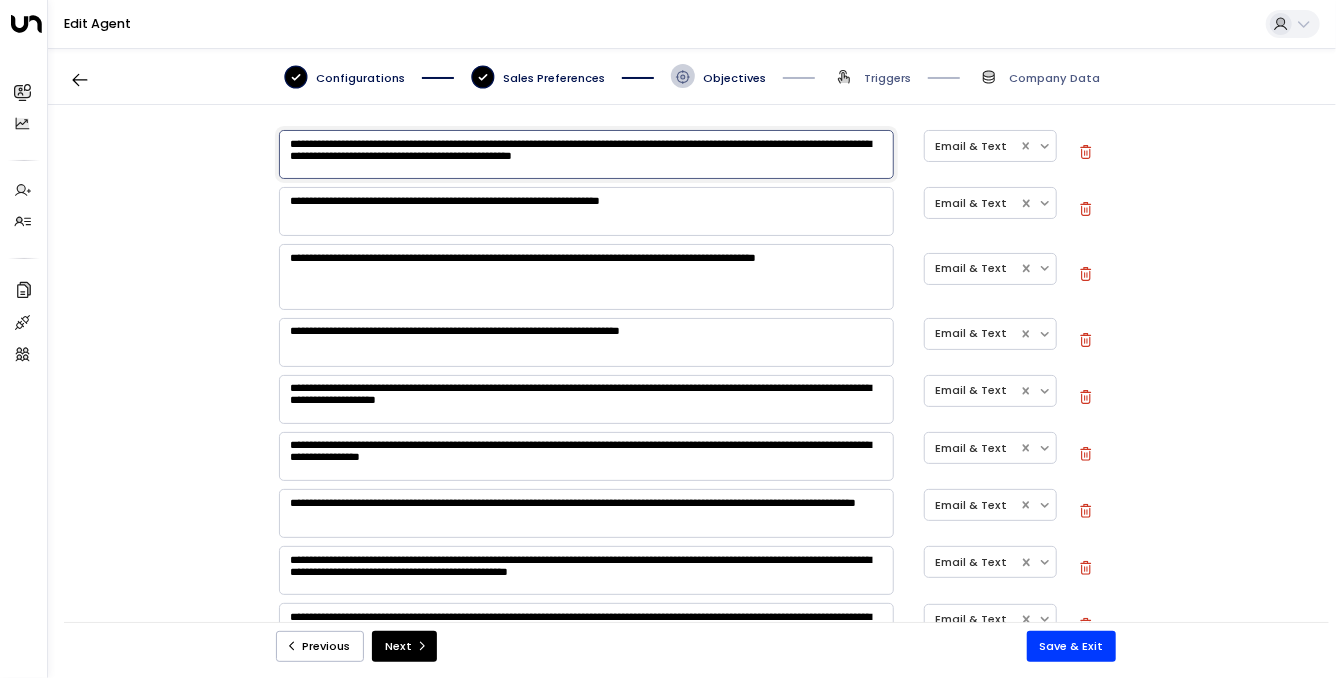 scroll, scrollTop: 769, scrollLeft: 0, axis: vertical 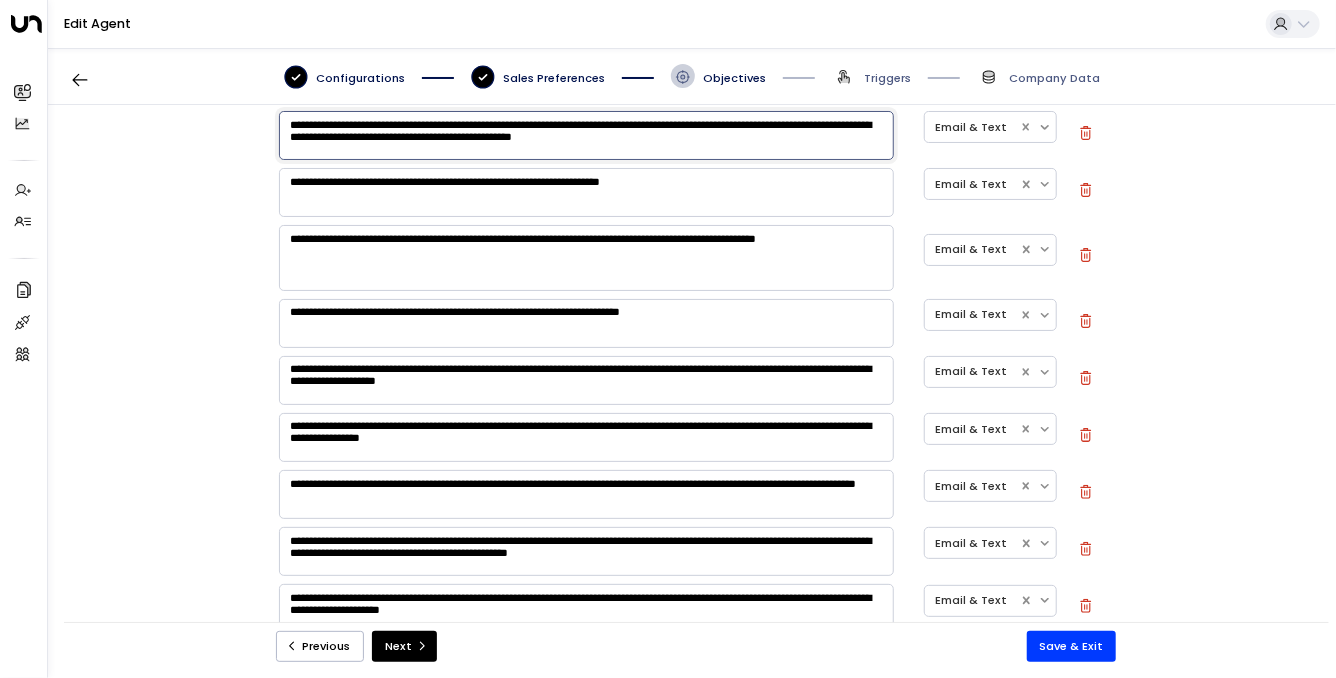 click on "**********" at bounding box center [586, 193] 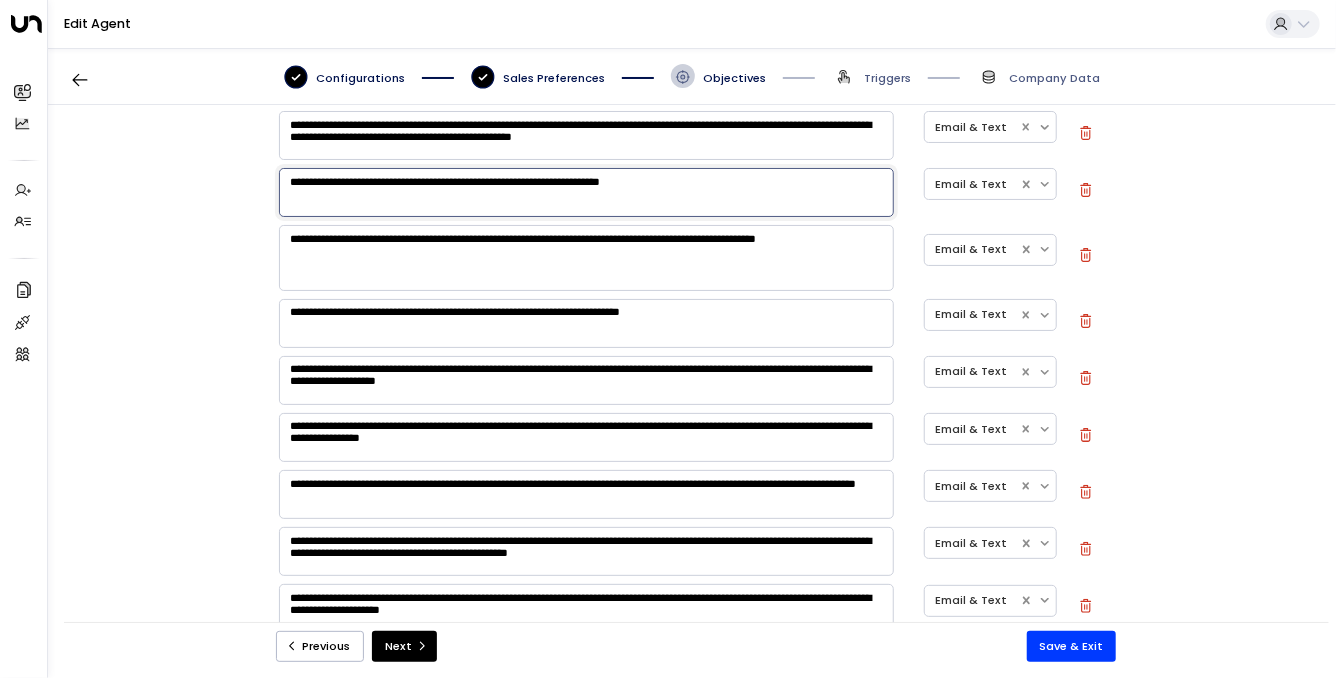 scroll, scrollTop: 780, scrollLeft: 0, axis: vertical 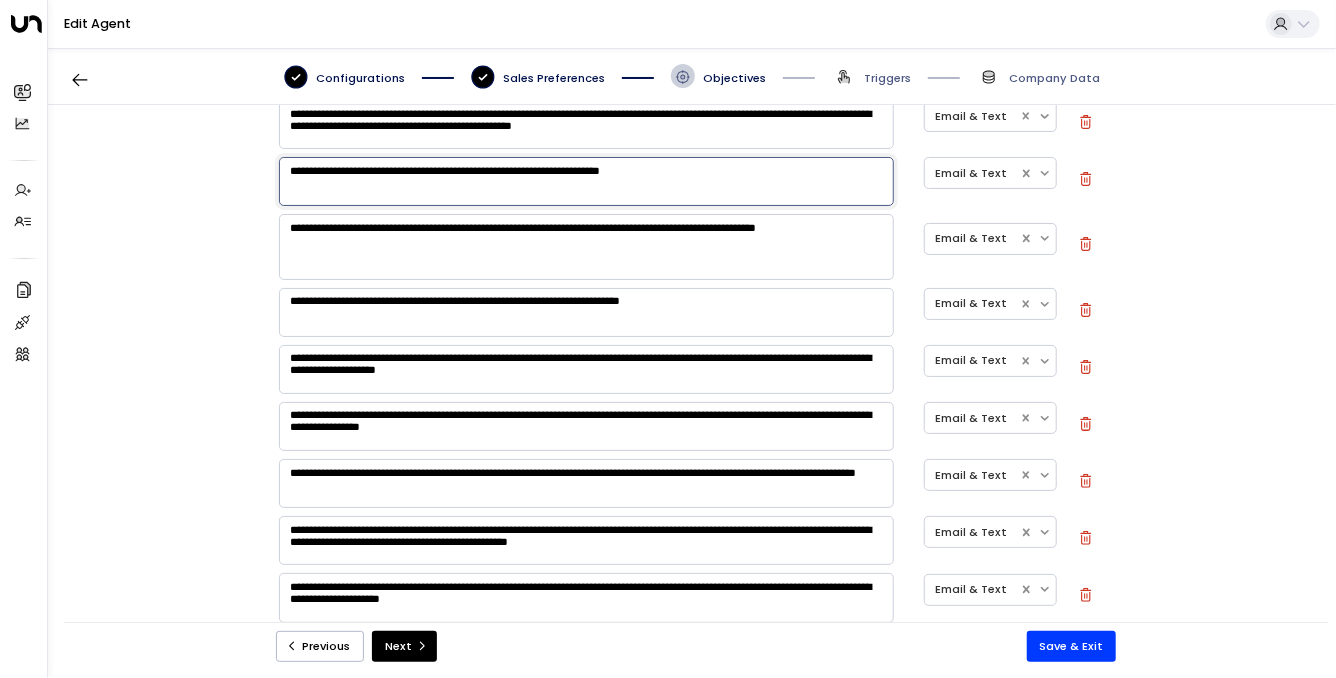 click on "**********" at bounding box center (691, 372) 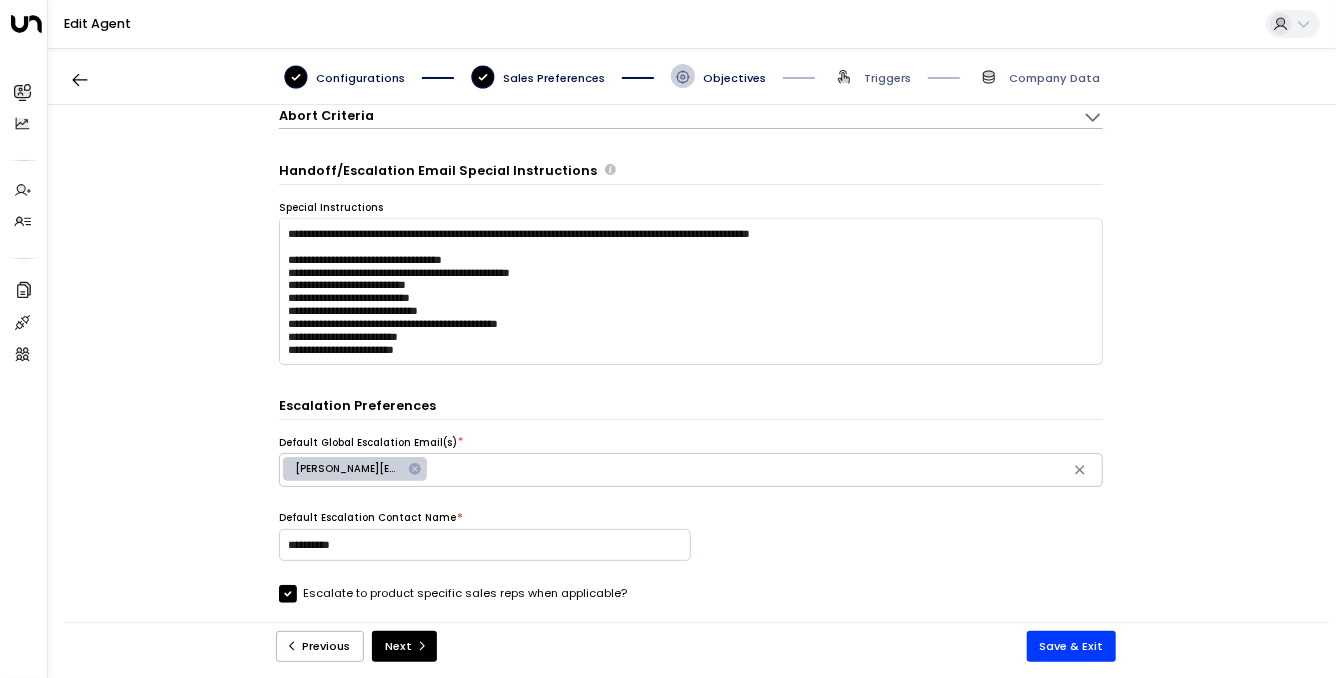scroll, scrollTop: 1739, scrollLeft: 0, axis: vertical 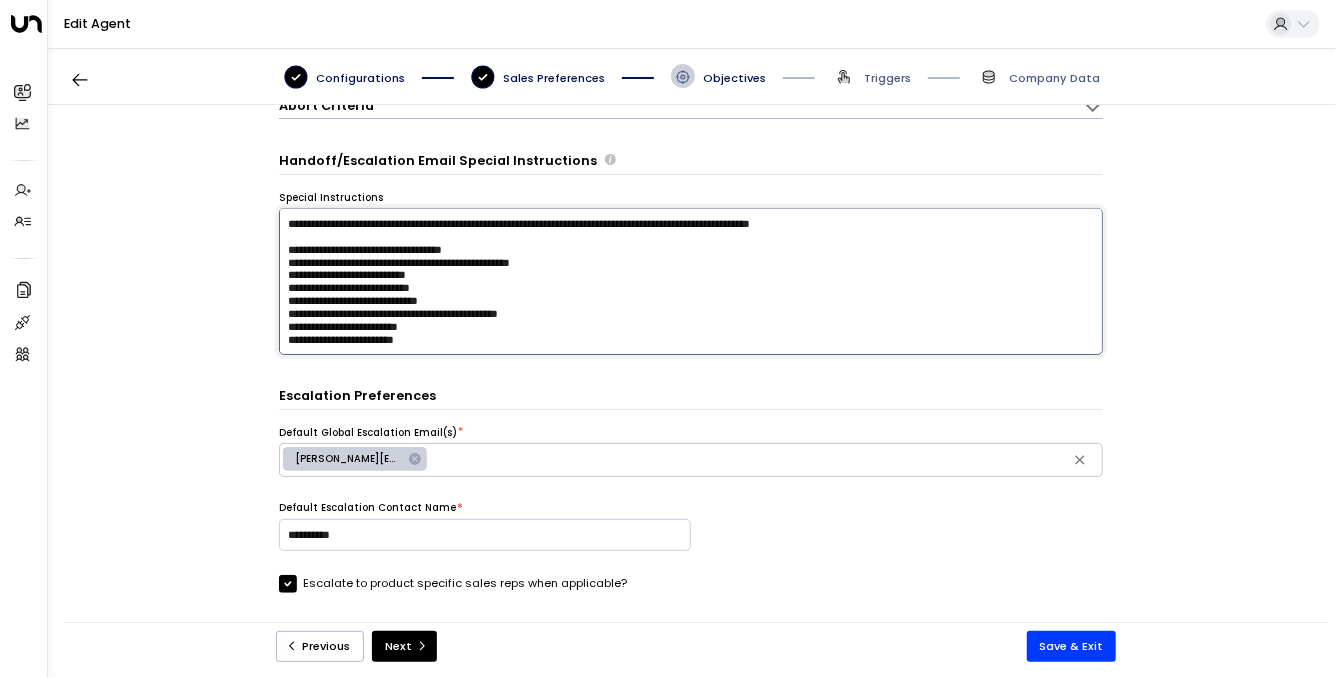 click on "**********" at bounding box center (691, 281) 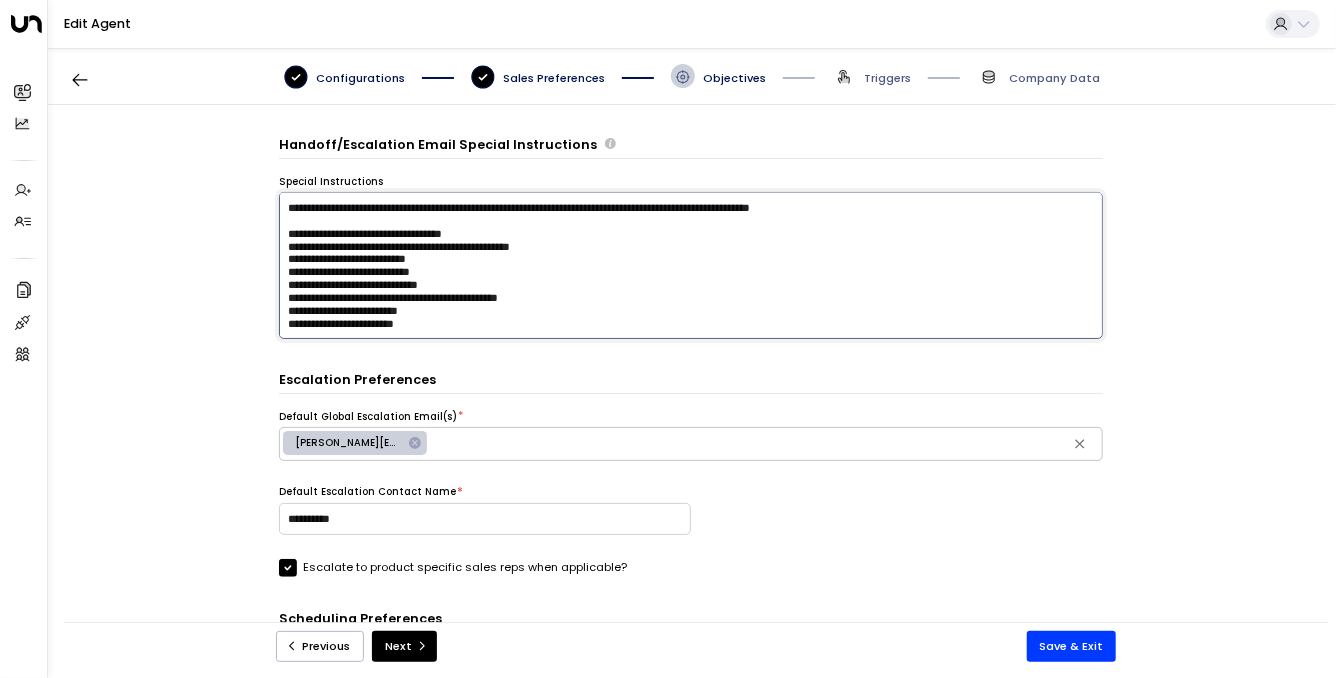 scroll, scrollTop: 1755, scrollLeft: 0, axis: vertical 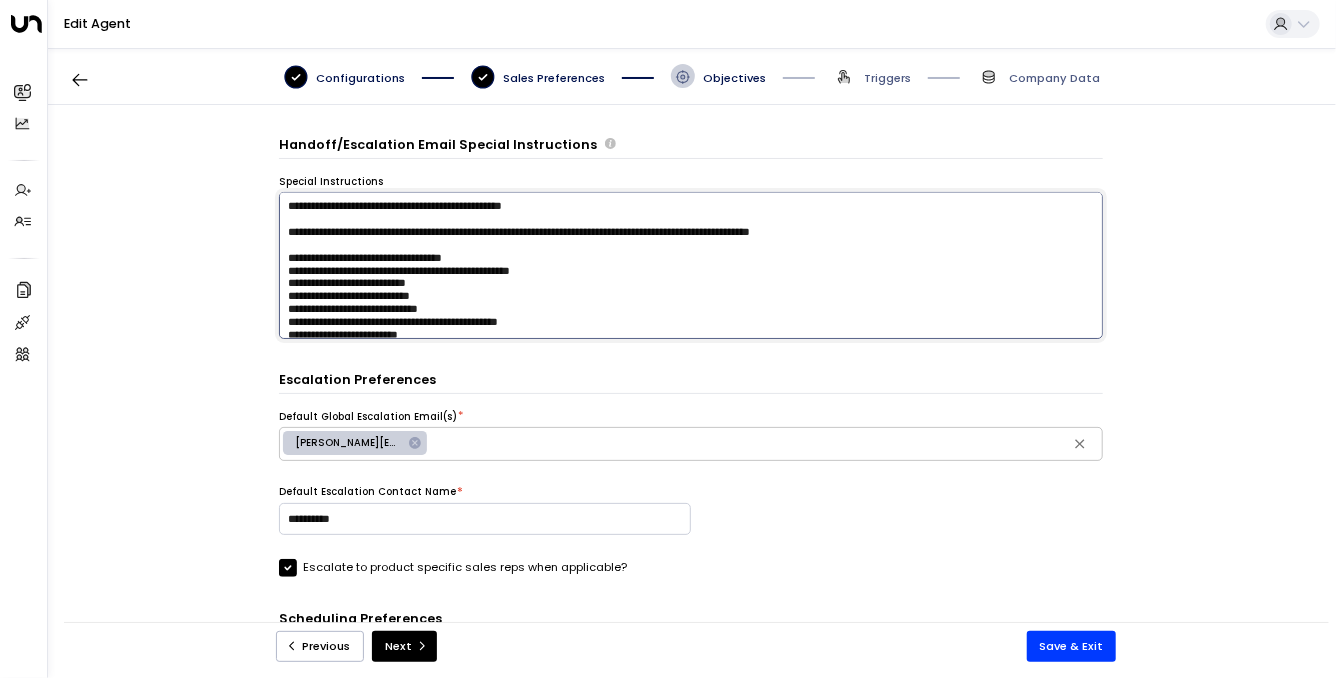 click on "**********" at bounding box center [691, 265] 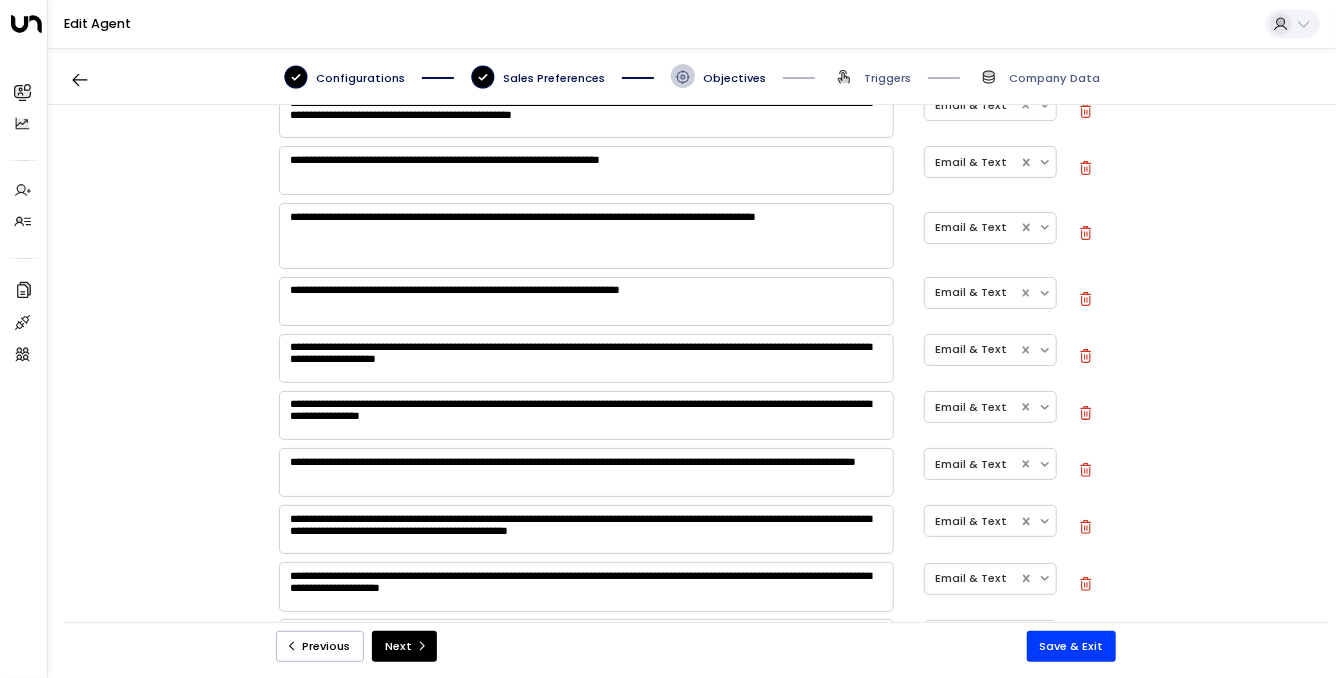 scroll, scrollTop: 746, scrollLeft: 0, axis: vertical 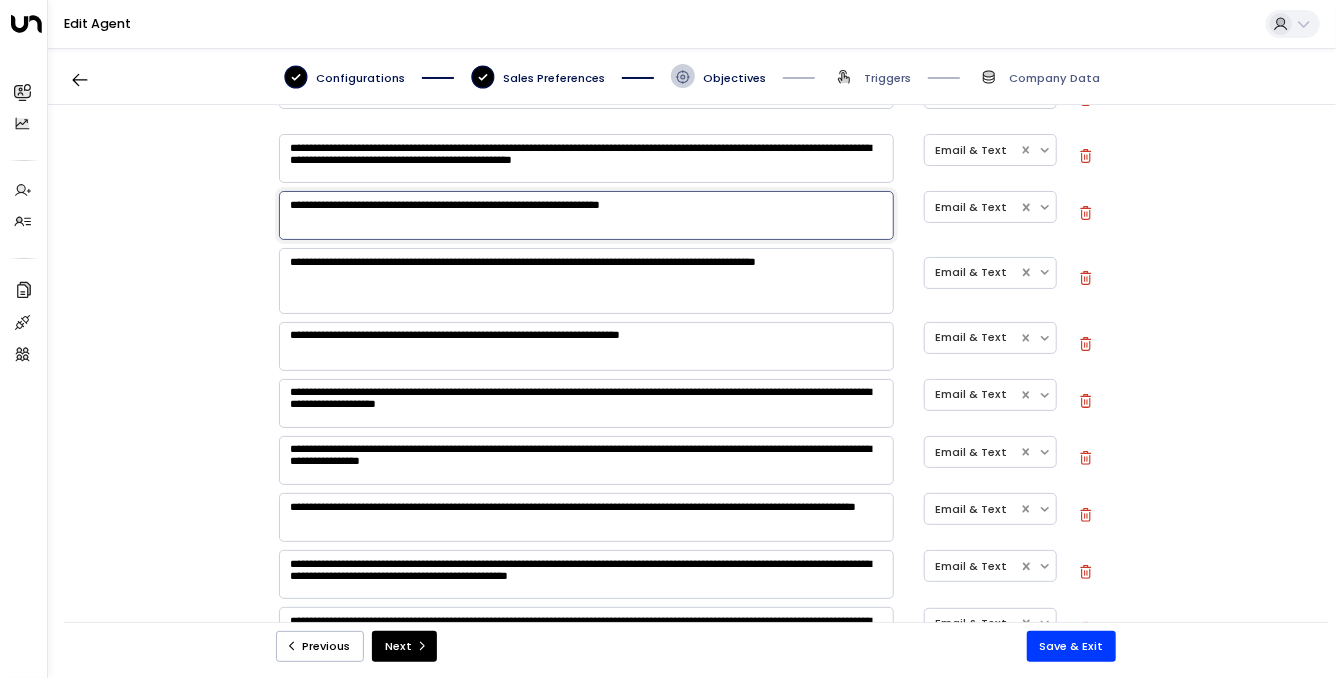 drag, startPoint x: 353, startPoint y: 207, endPoint x: 730, endPoint y: 235, distance: 378.03836 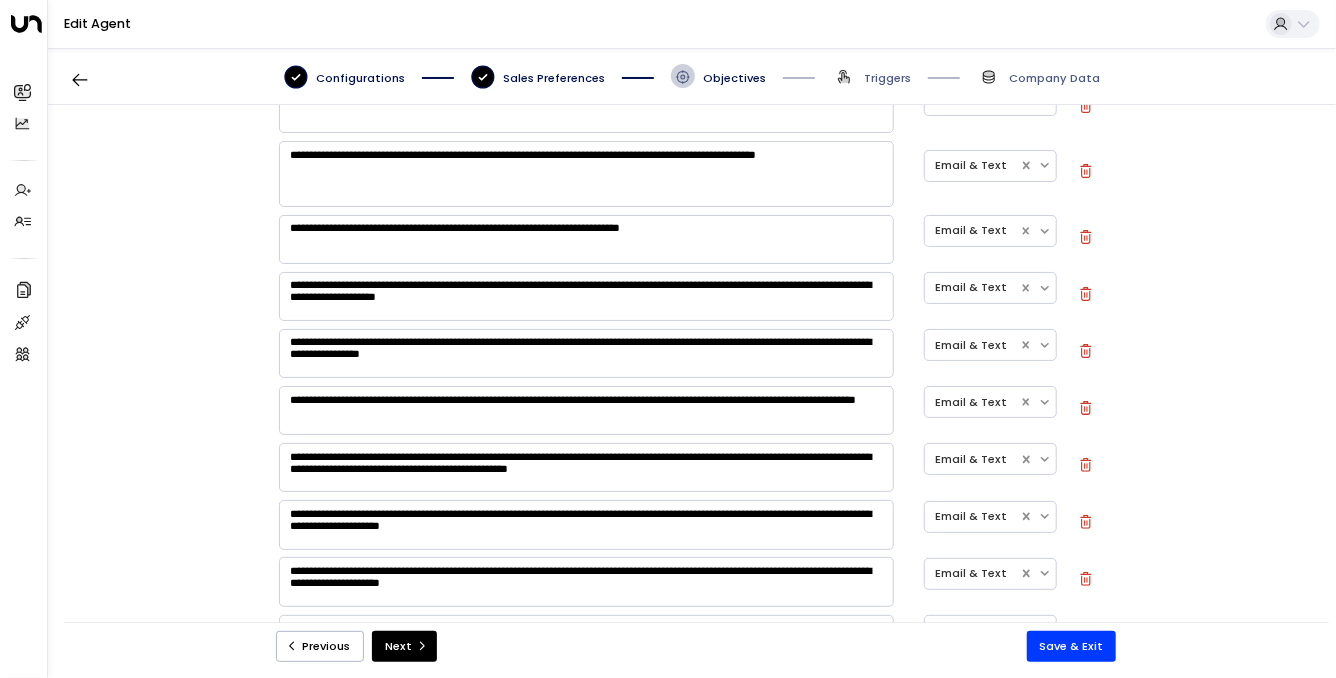 scroll, scrollTop: 850, scrollLeft: 0, axis: vertical 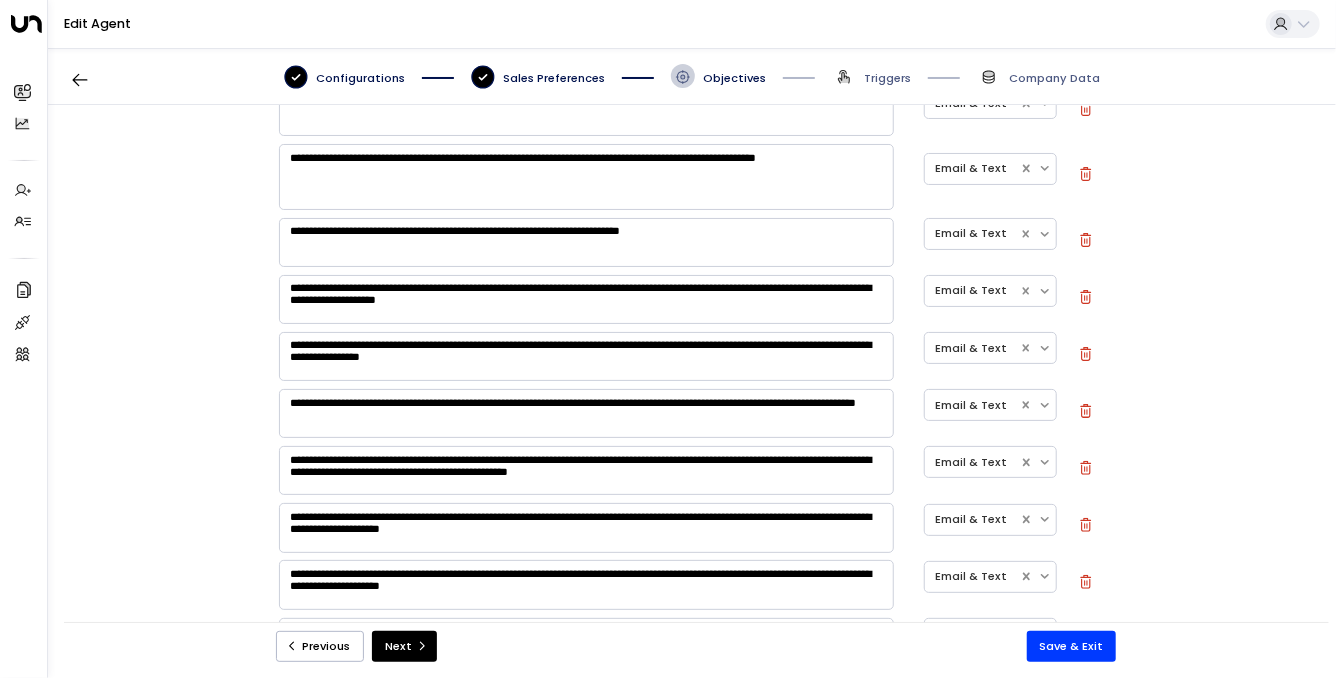click on "**********" at bounding box center (586, 177) 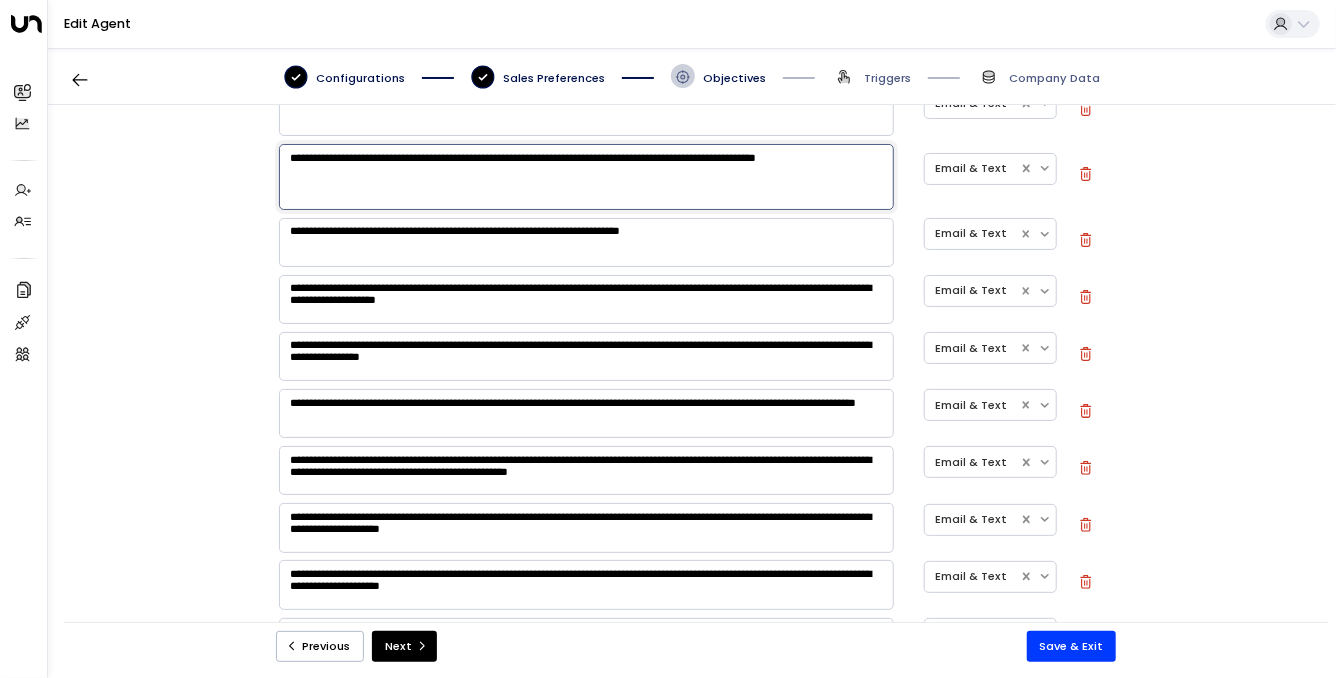 click on "**********" at bounding box center [586, 177] 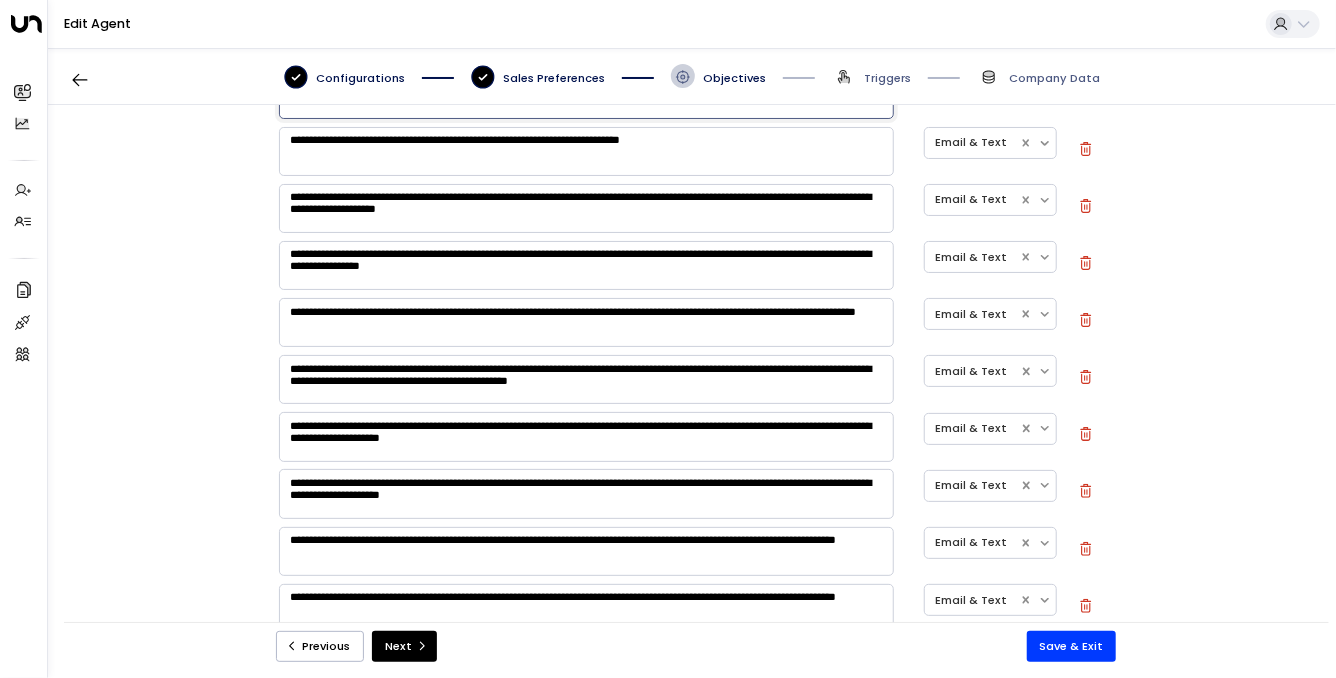 scroll, scrollTop: 943, scrollLeft: 0, axis: vertical 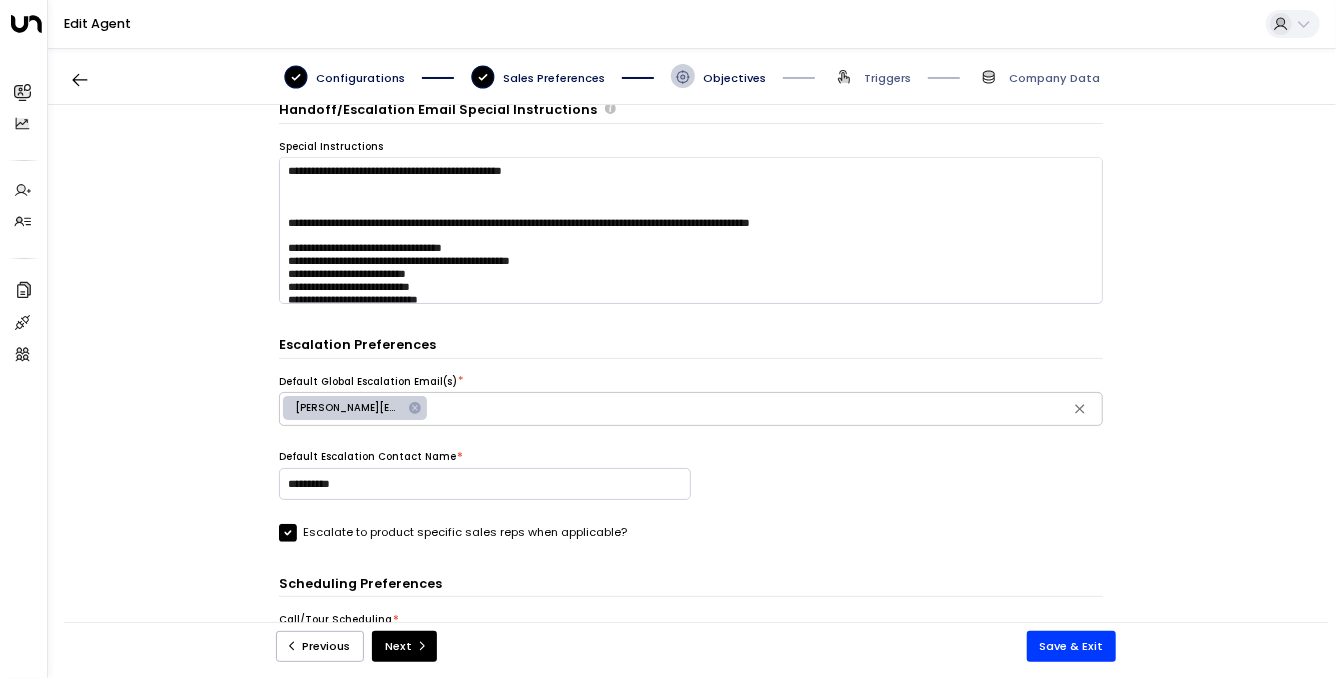 click at bounding box center (765, 409) 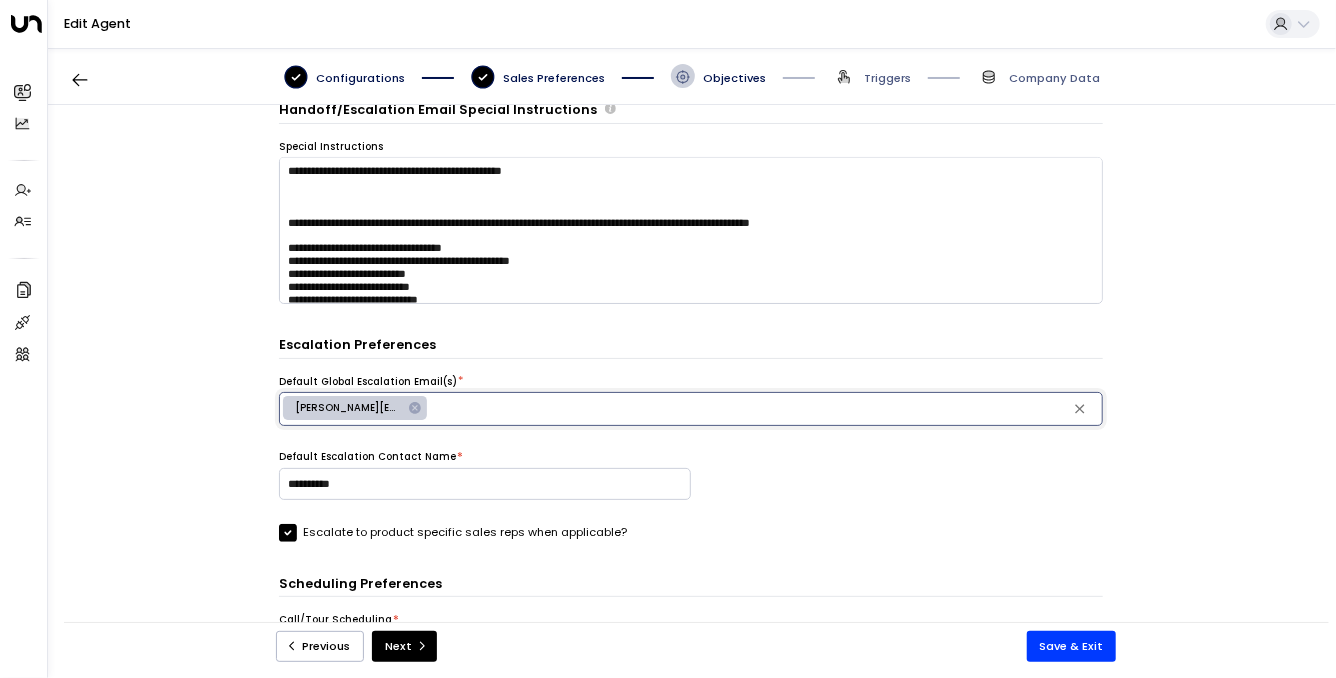 click on "**********" at bounding box center (691, 372) 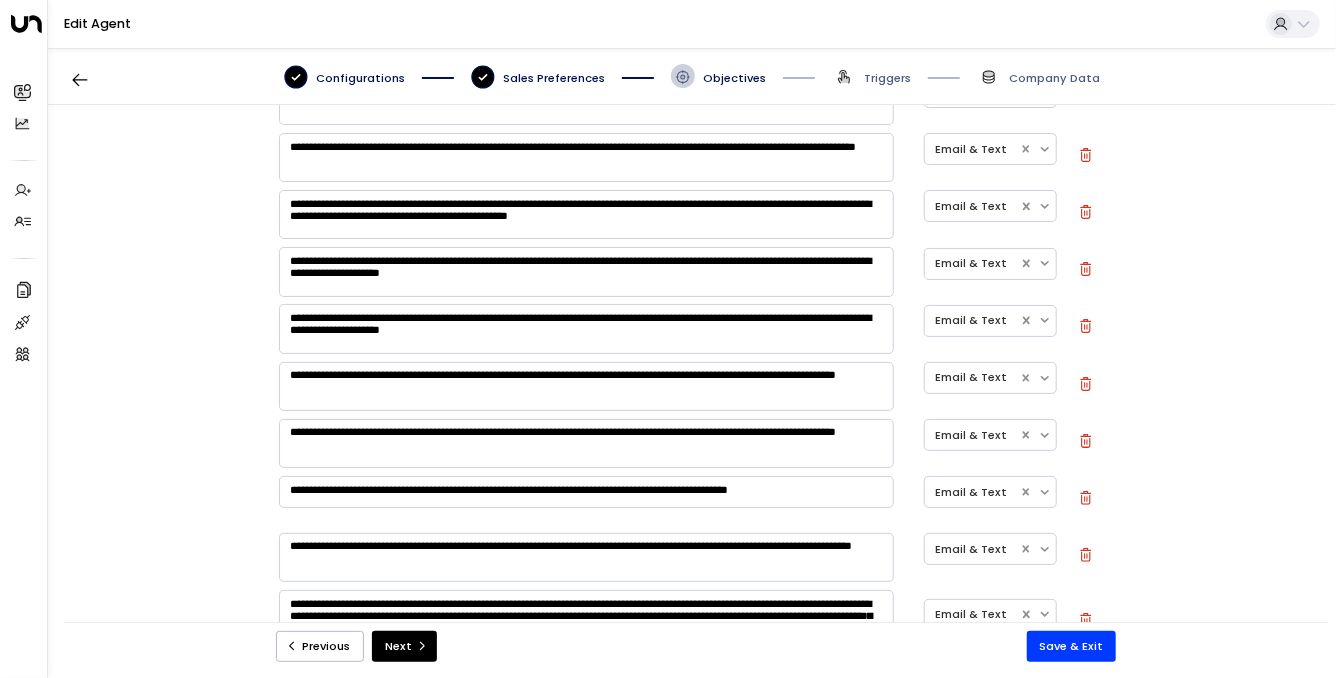 scroll, scrollTop: 1119, scrollLeft: 0, axis: vertical 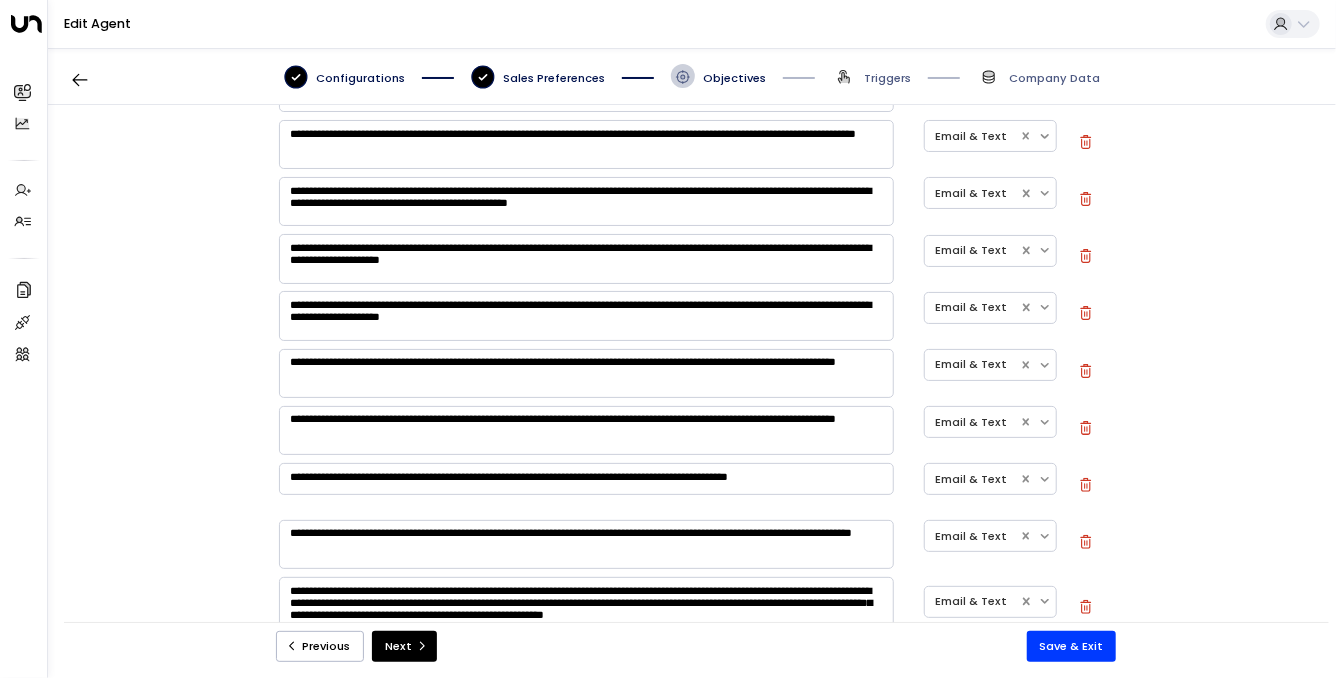 click on "**********" at bounding box center [586, 202] 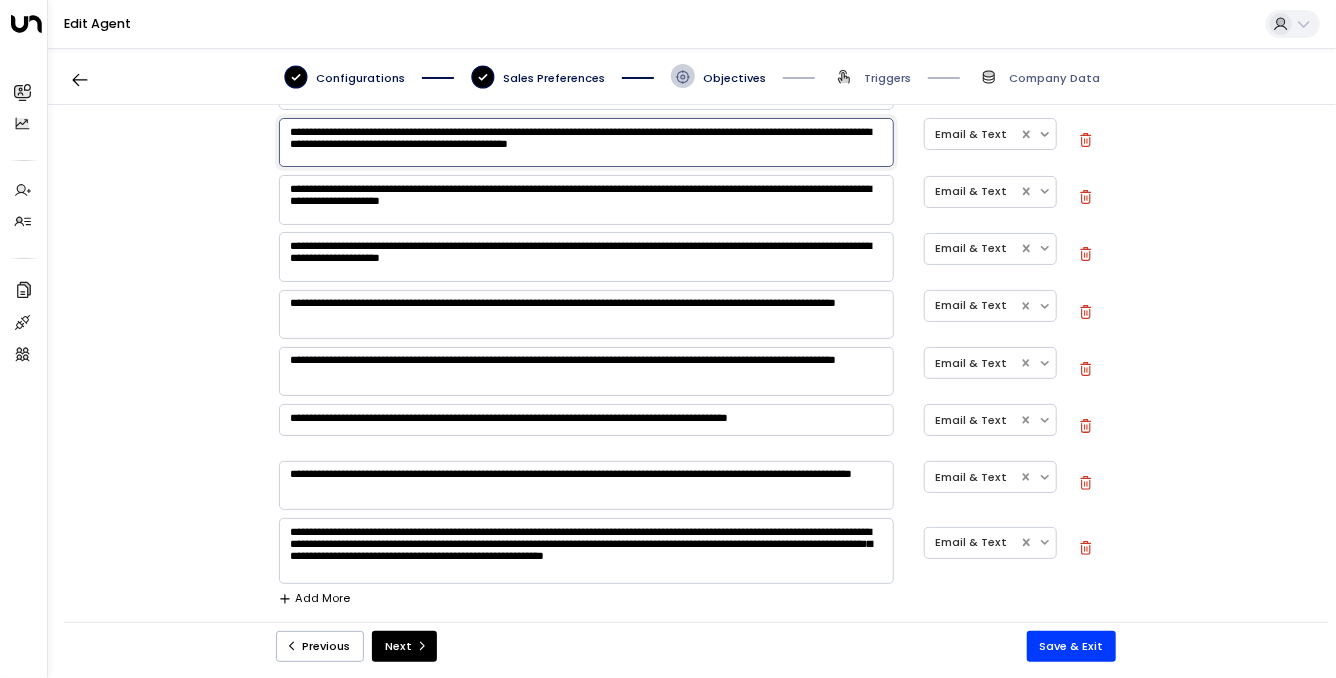 scroll, scrollTop: 1191, scrollLeft: 0, axis: vertical 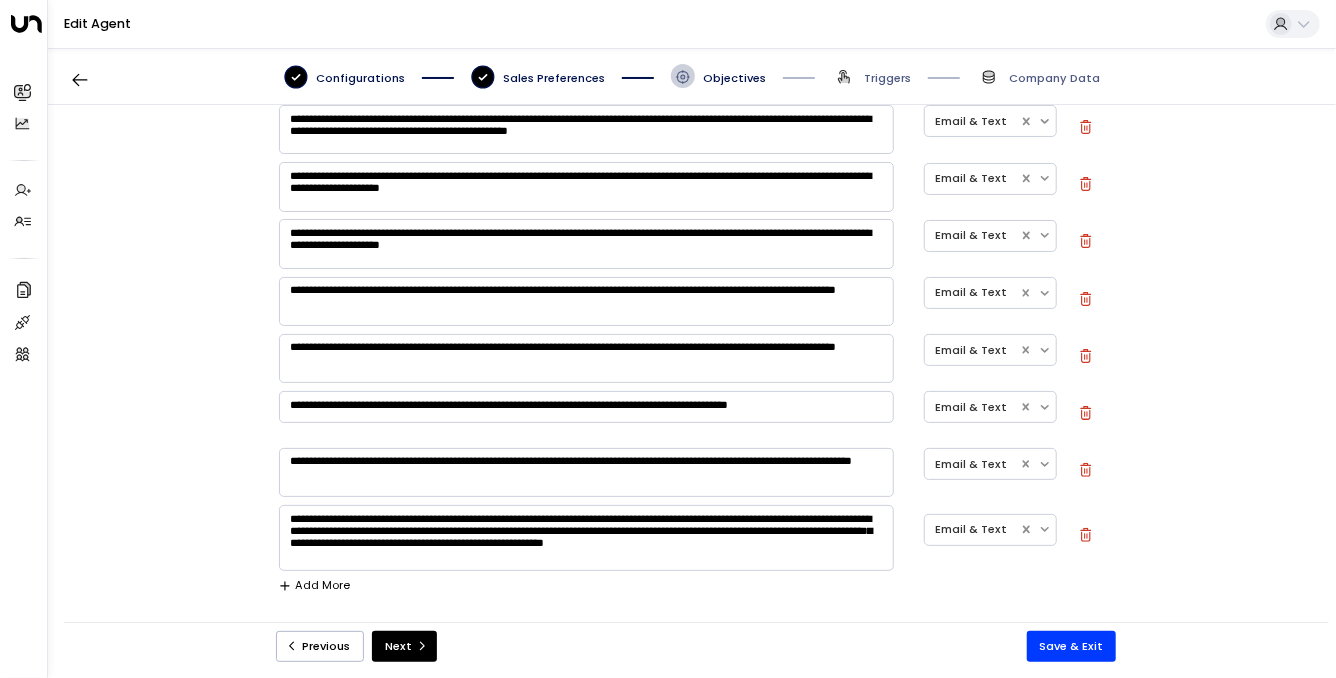 drag, startPoint x: 680, startPoint y: 204, endPoint x: 369, endPoint y: 175, distance: 312.34915 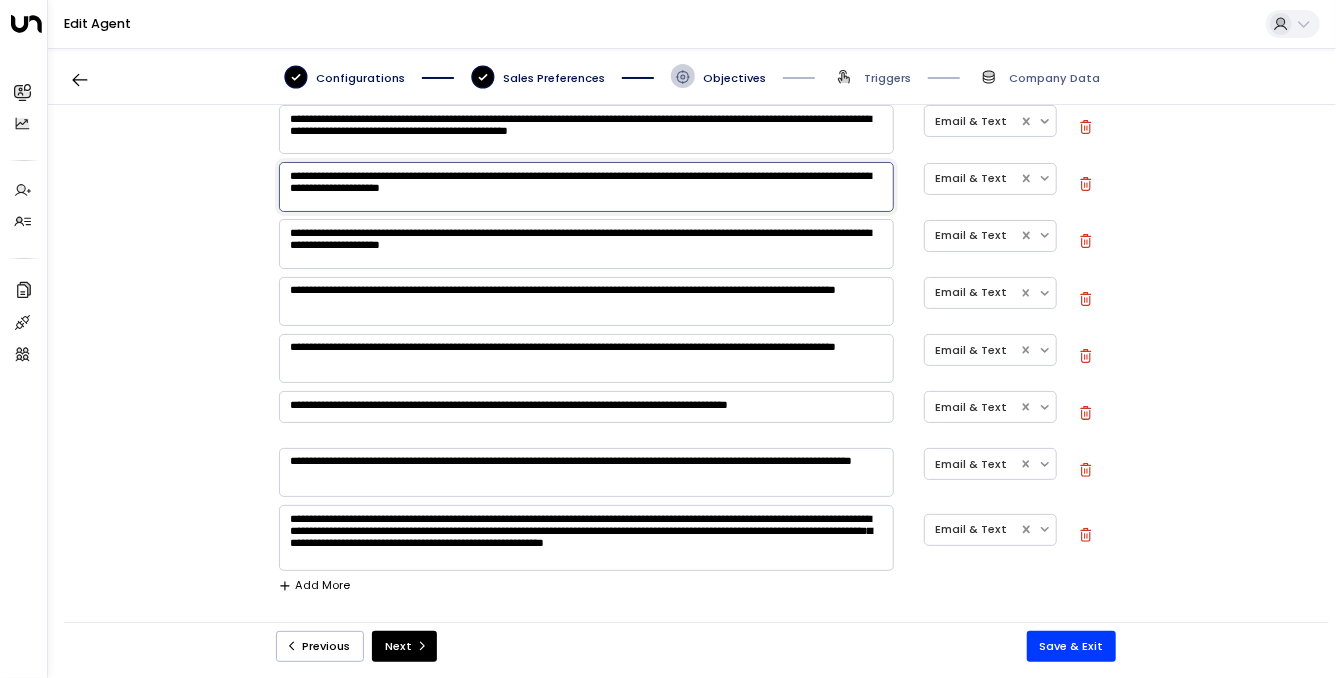 drag, startPoint x: 356, startPoint y: 176, endPoint x: 480, endPoint y: 197, distance: 125.765656 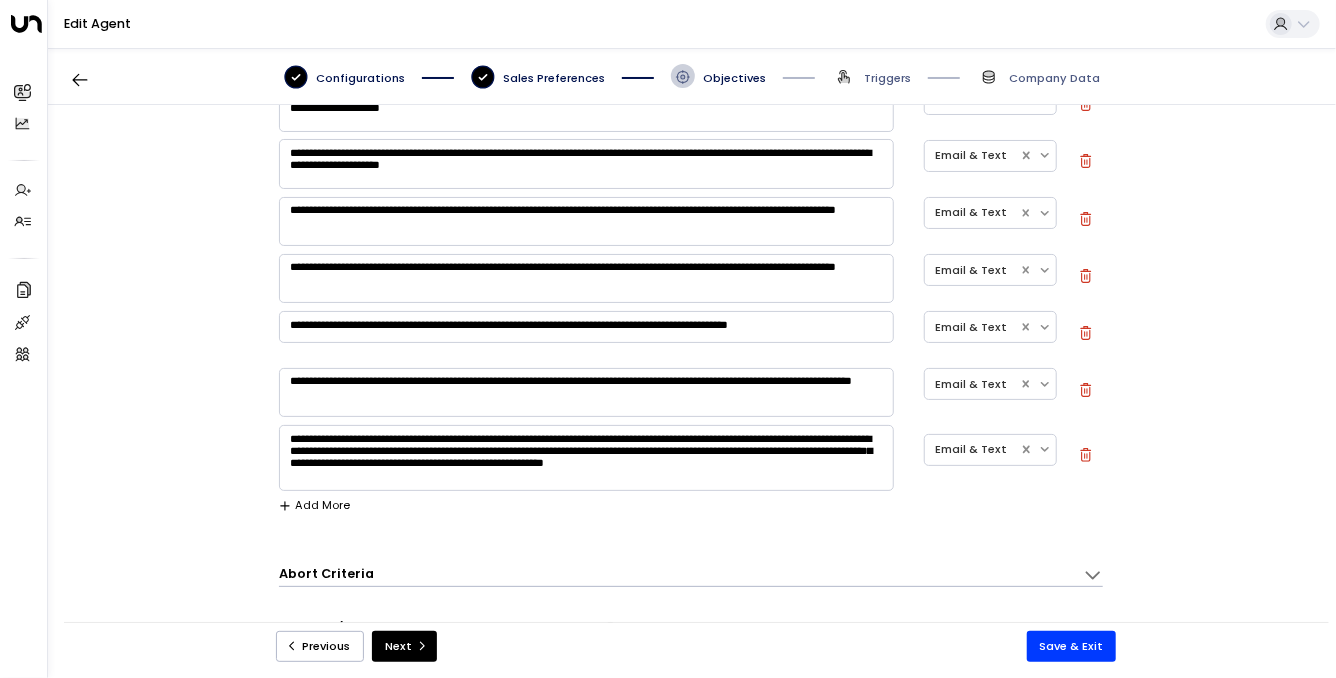 scroll, scrollTop: 1287, scrollLeft: 0, axis: vertical 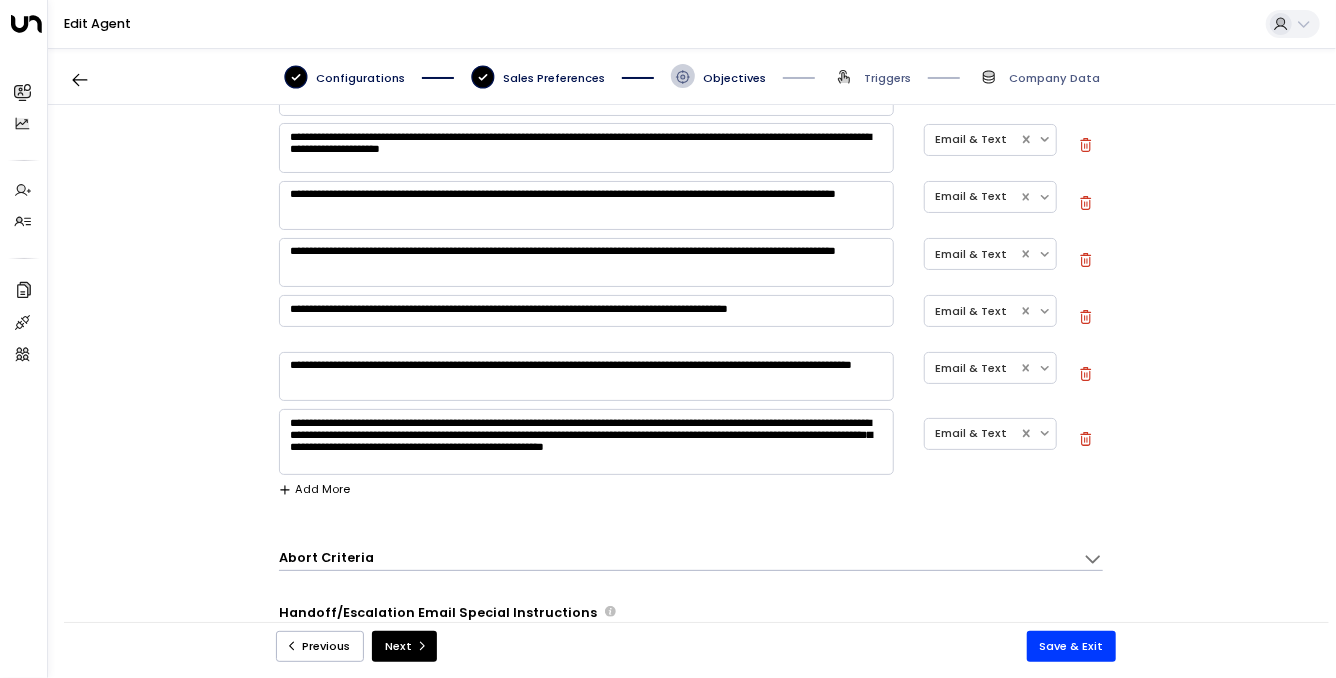 click on "**********" at bounding box center (586, 262) 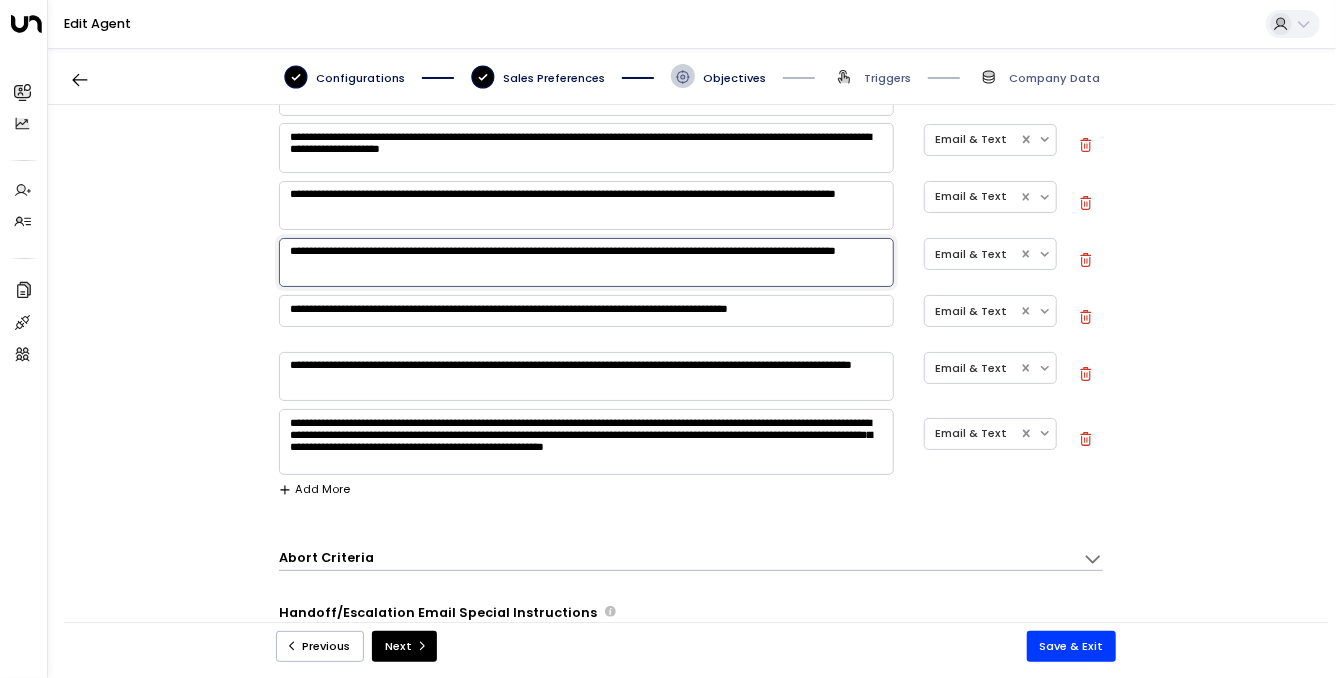 click on "**********" at bounding box center [586, 205] 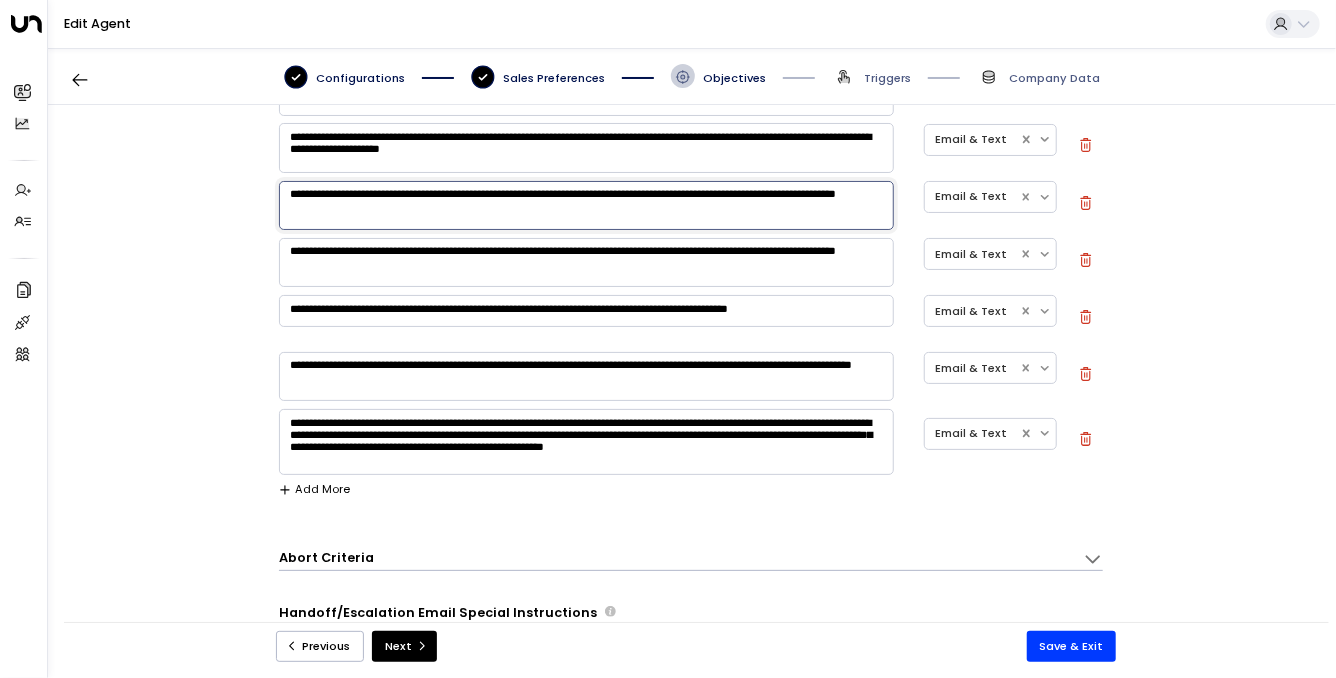 click on "**********" at bounding box center [691, -99] 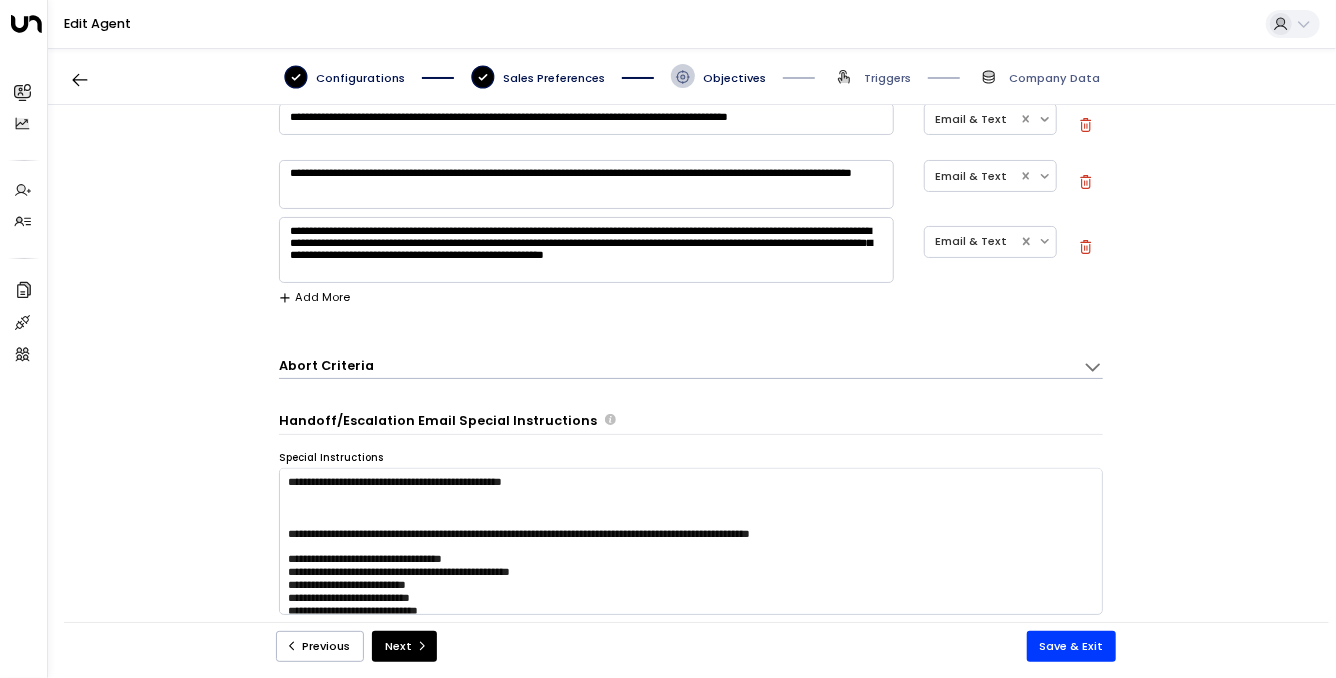 scroll, scrollTop: 1552, scrollLeft: 0, axis: vertical 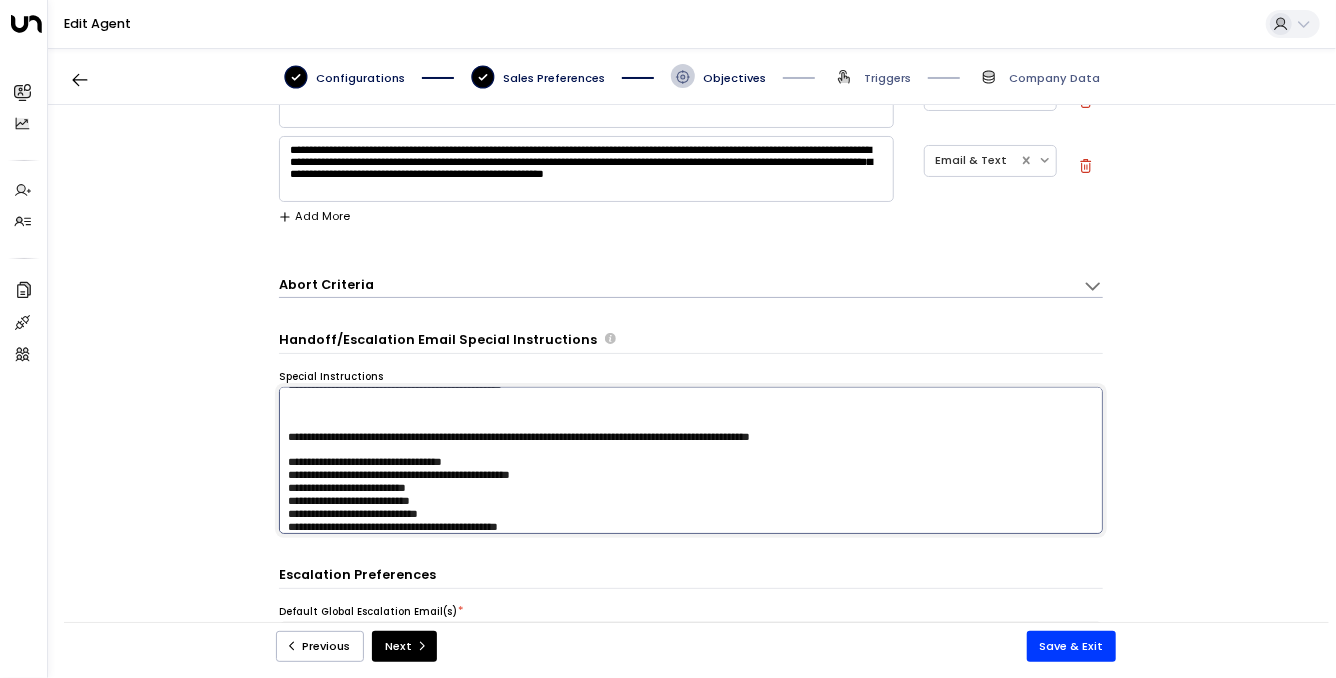 click on "**********" at bounding box center [691, 460] 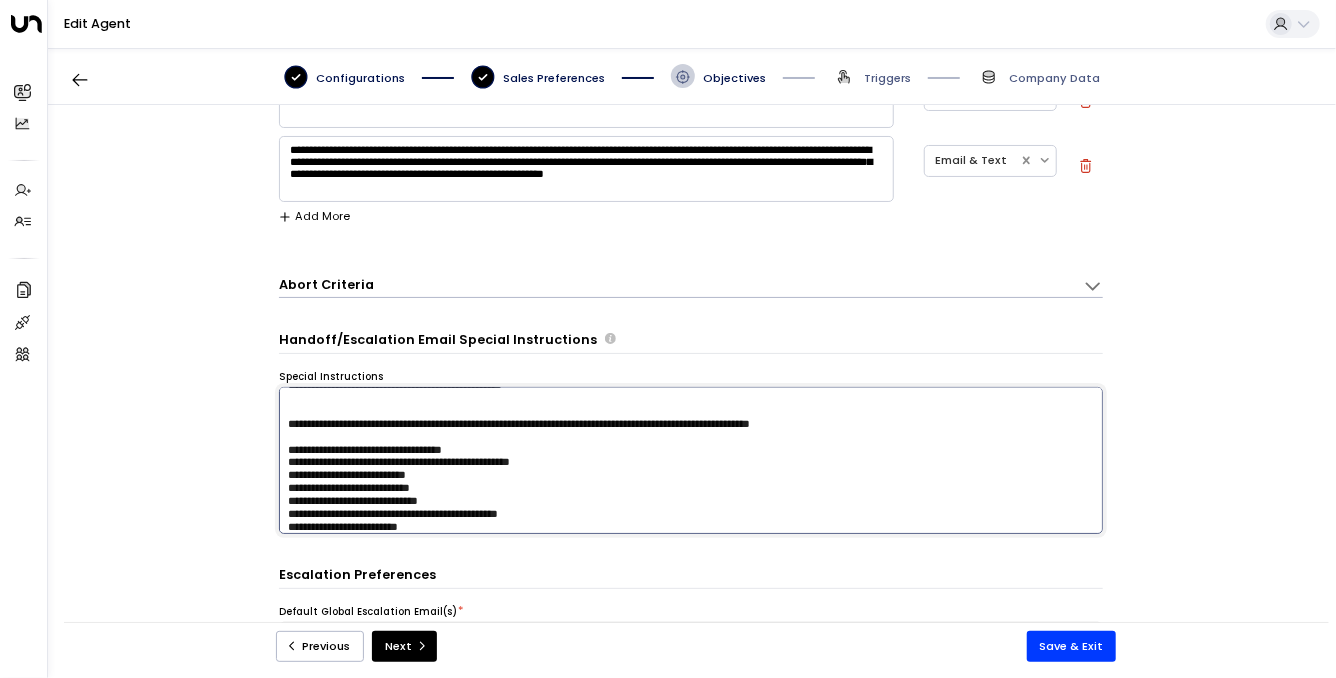 scroll, scrollTop: 4, scrollLeft: 0, axis: vertical 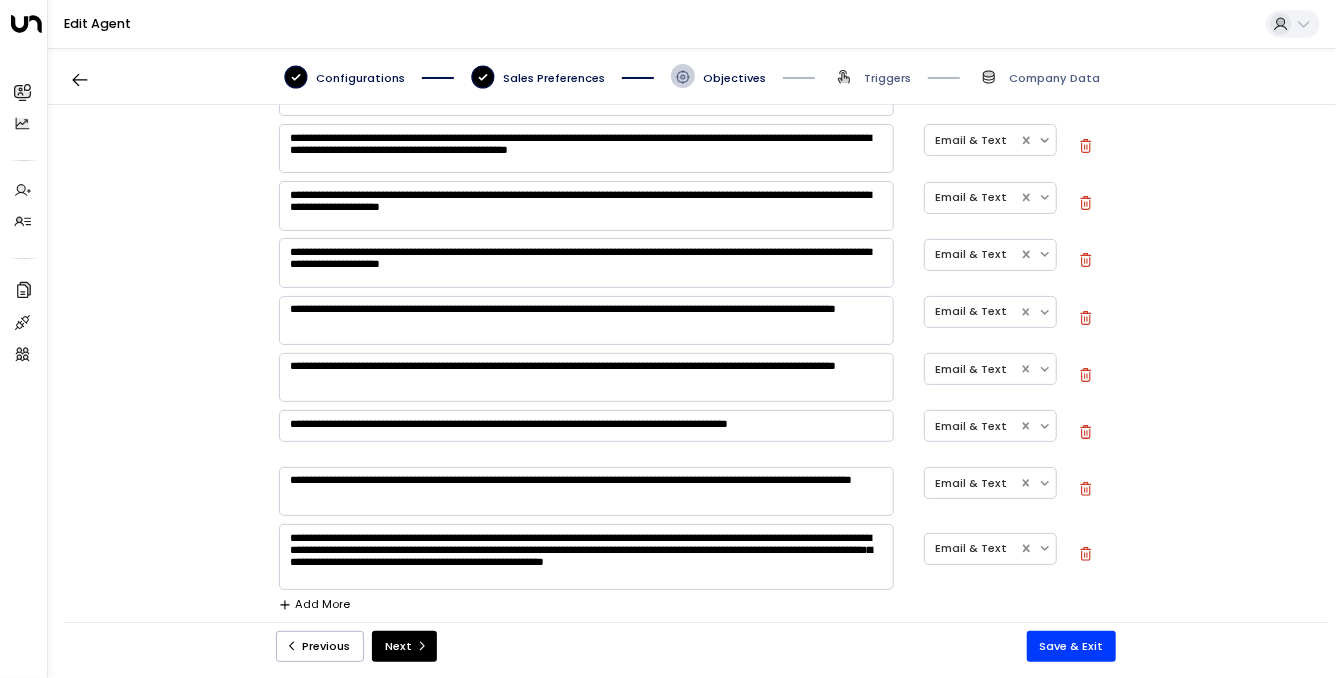 type on "**********" 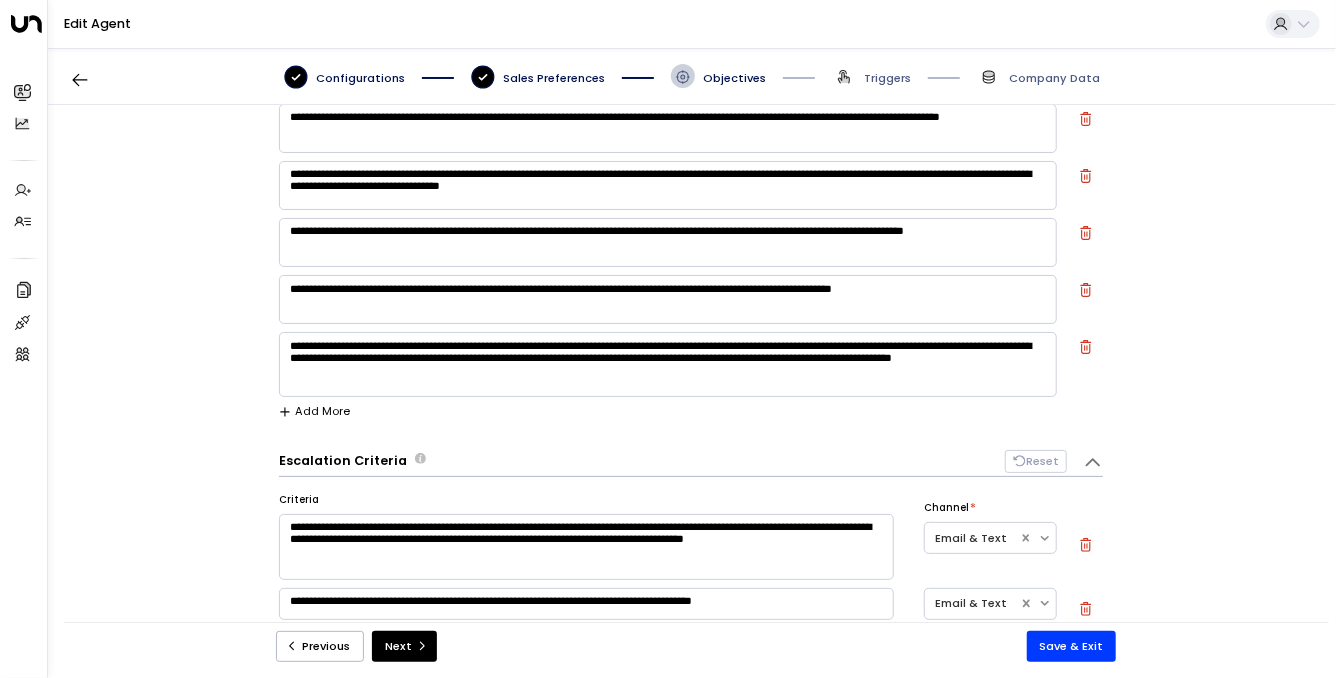 scroll, scrollTop: 0, scrollLeft: 0, axis: both 